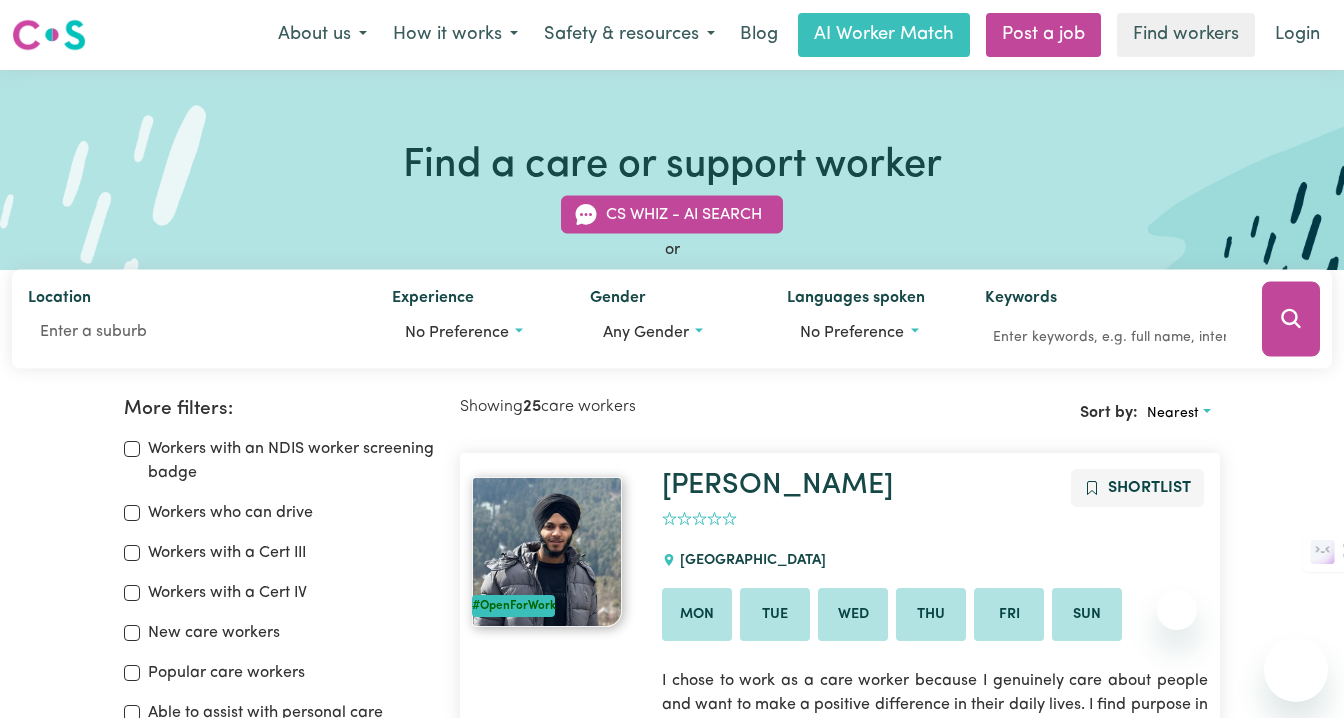 scroll, scrollTop: 101, scrollLeft: 0, axis: vertical 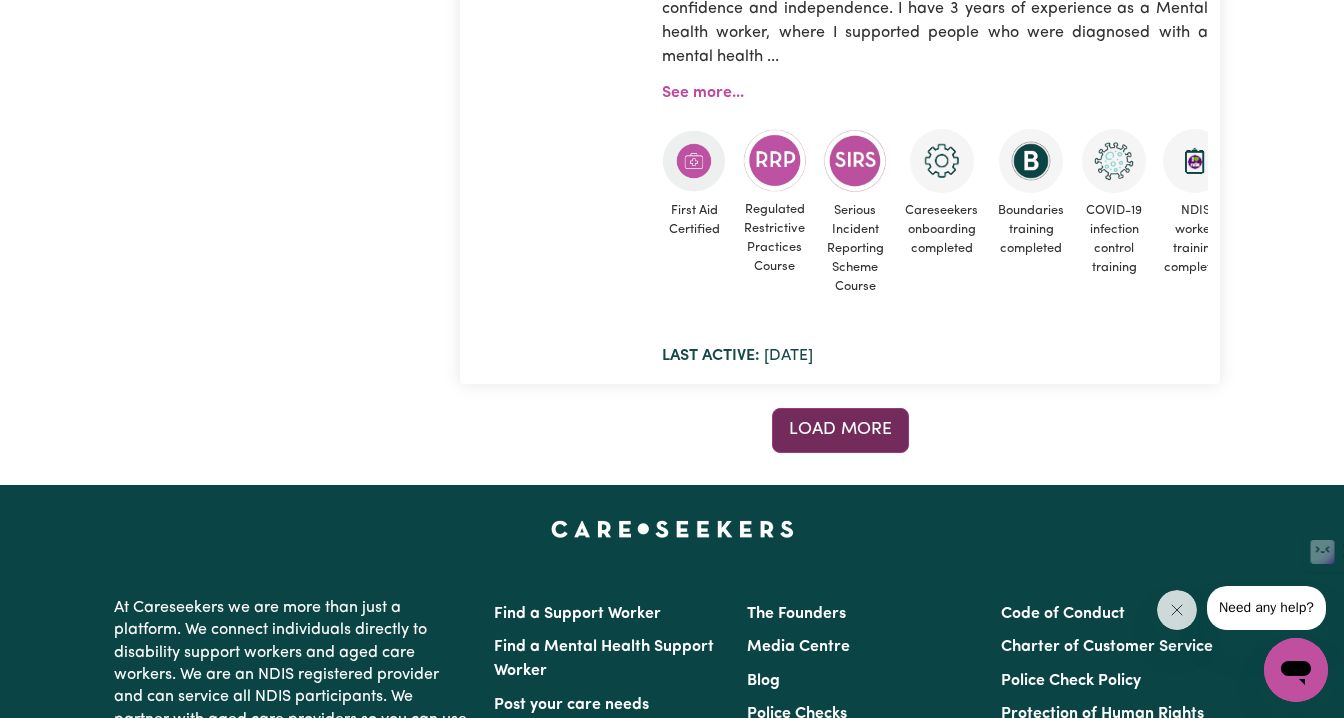 click on "Load more" at bounding box center (840, 429) 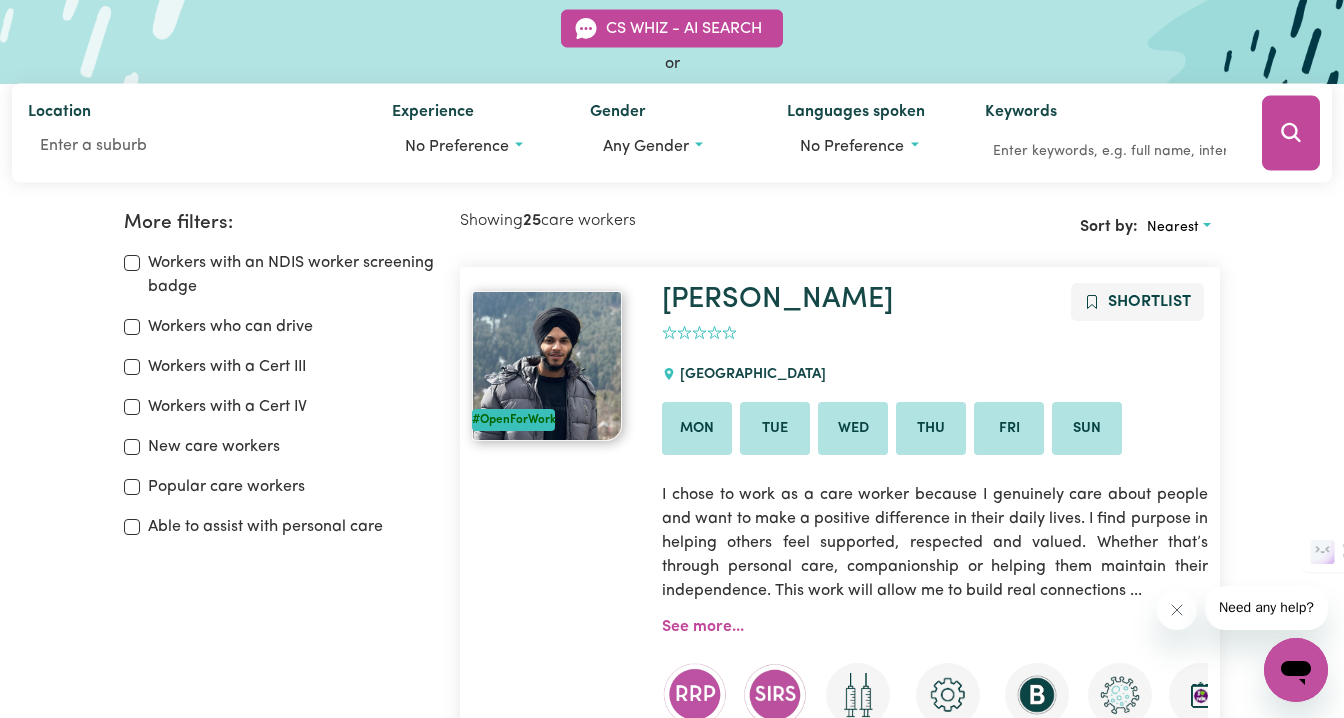 scroll, scrollTop: 188, scrollLeft: 0, axis: vertical 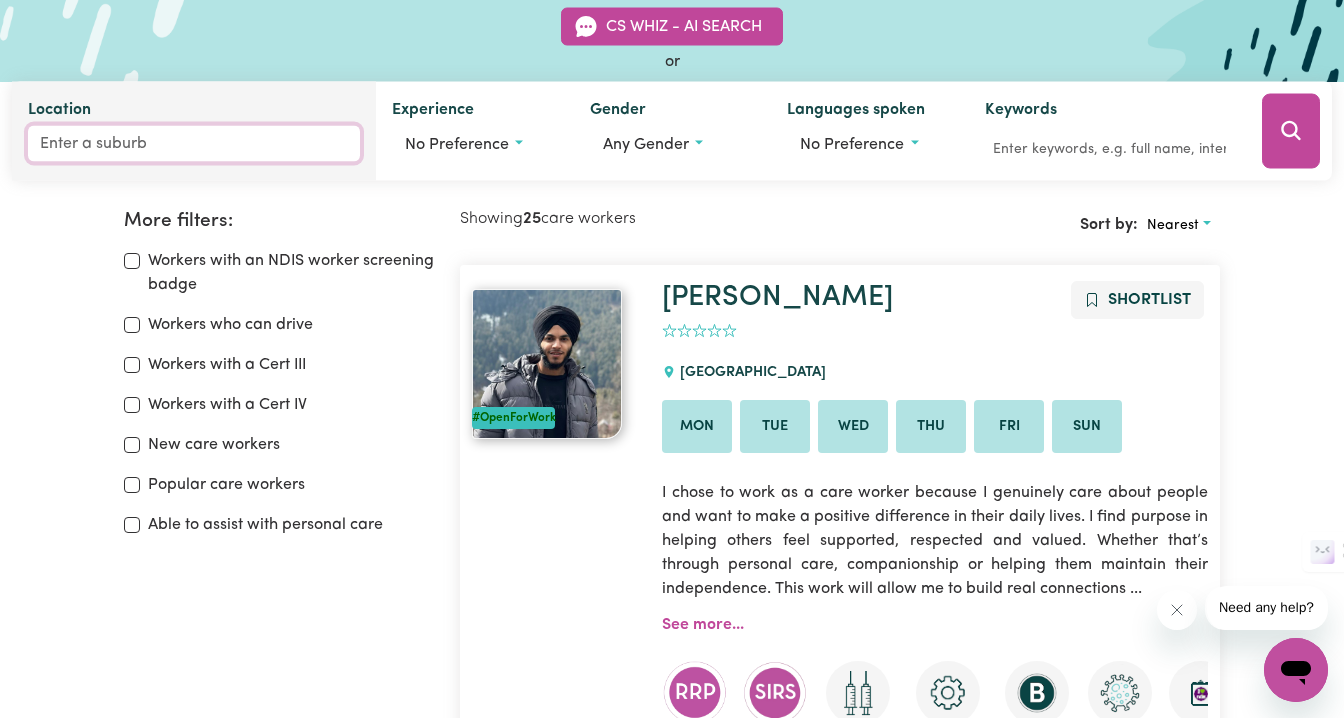 click on "Location" at bounding box center (194, 144) 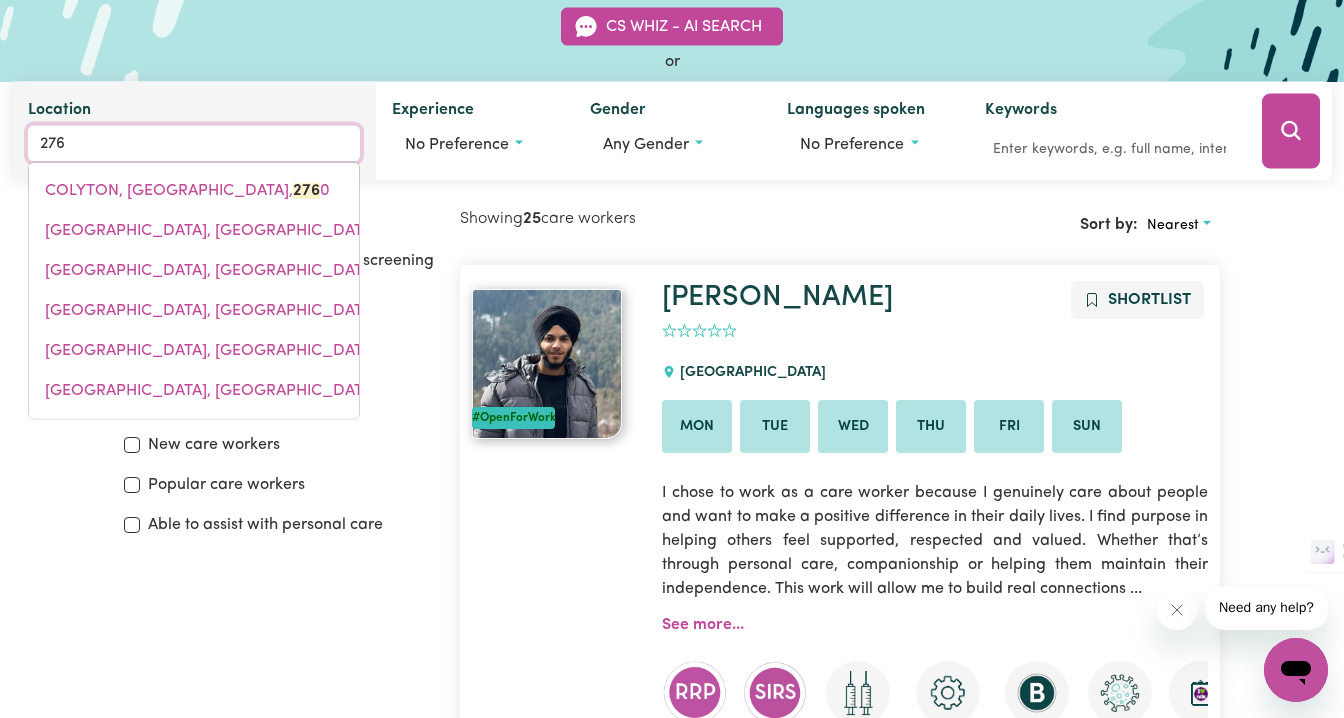 type on "2769" 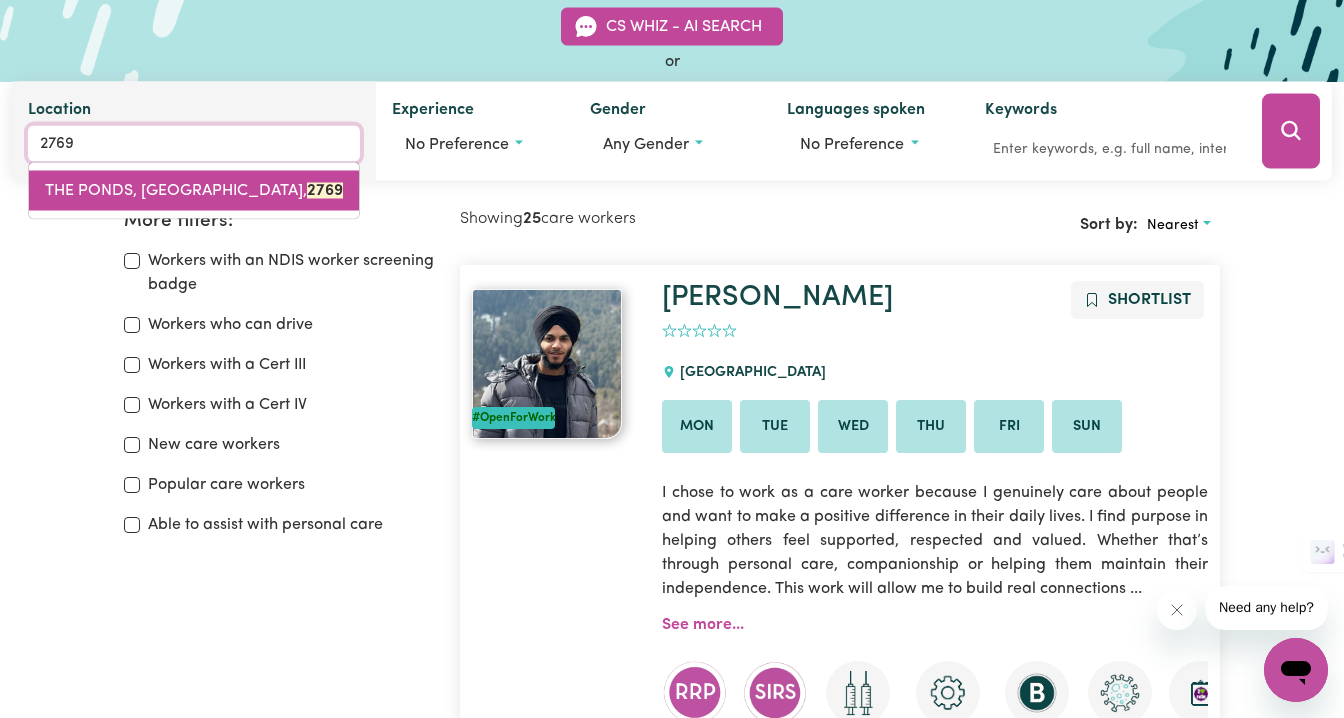 click on "THE PONDS, New South Wales,  2769" at bounding box center (194, 191) 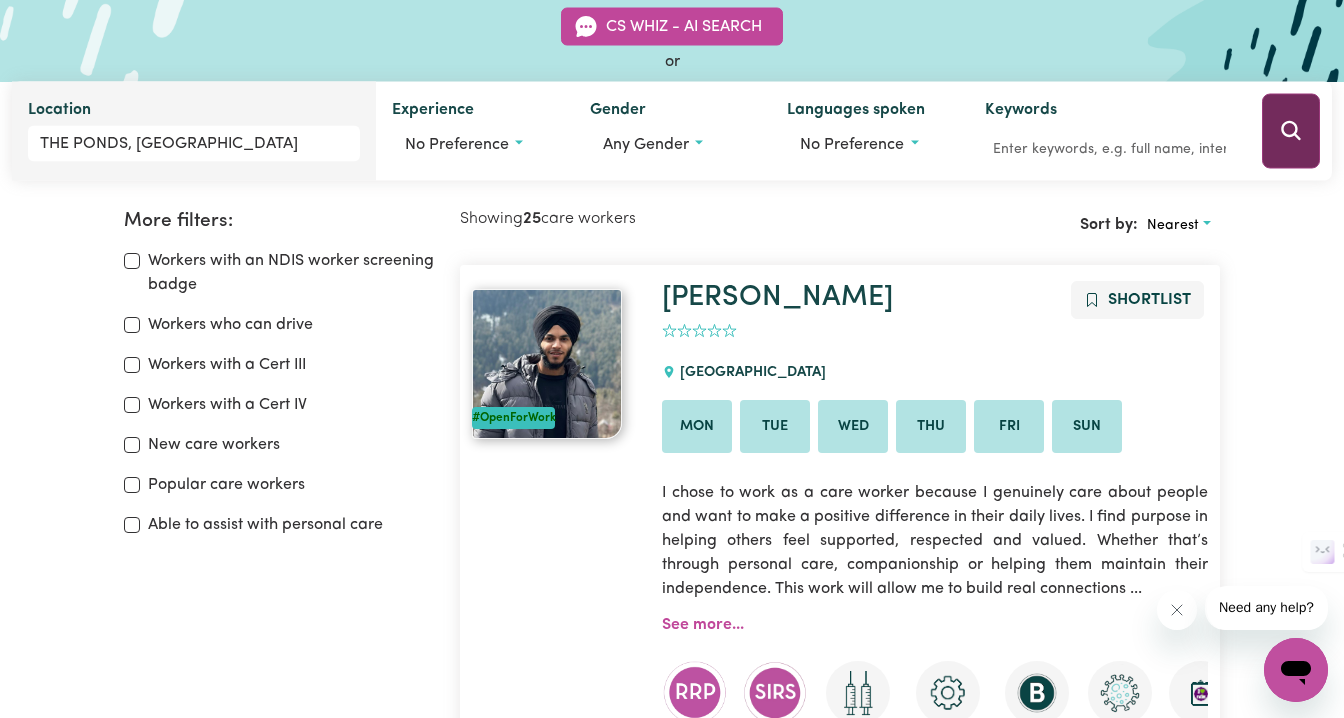 click at bounding box center [1291, 131] 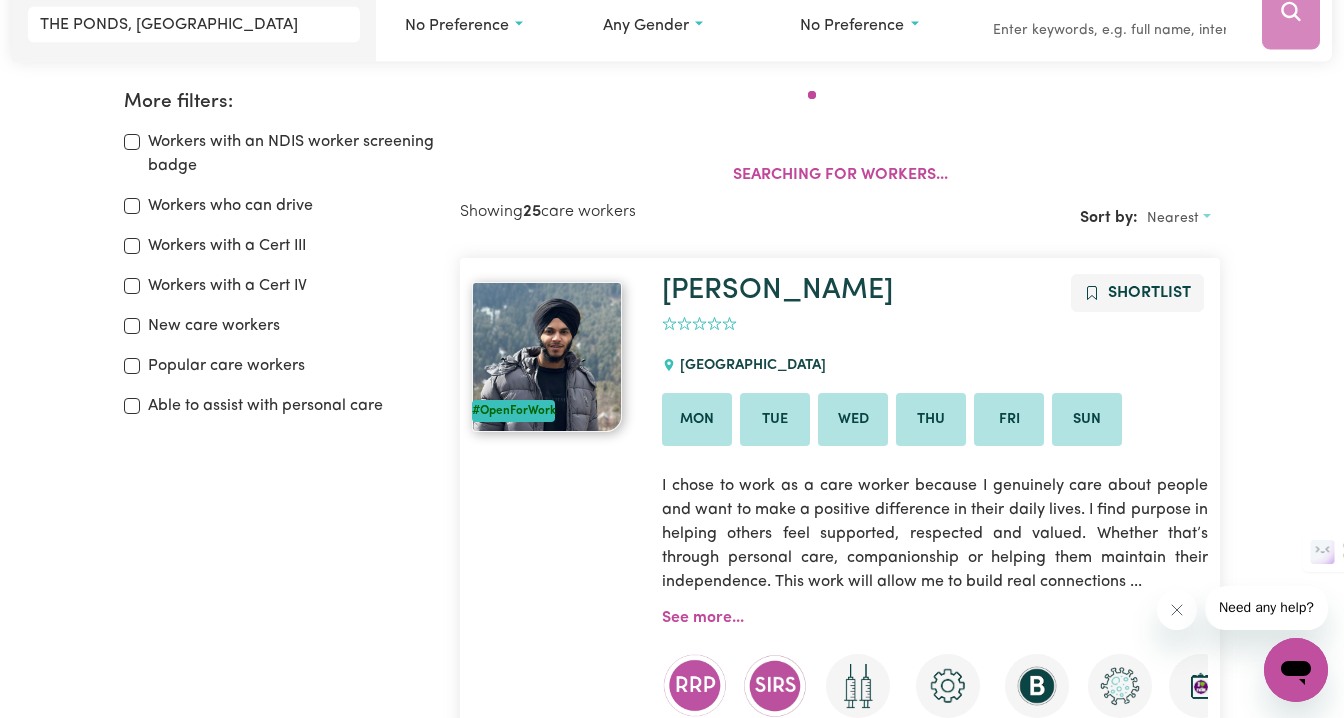 scroll, scrollTop: 334, scrollLeft: 0, axis: vertical 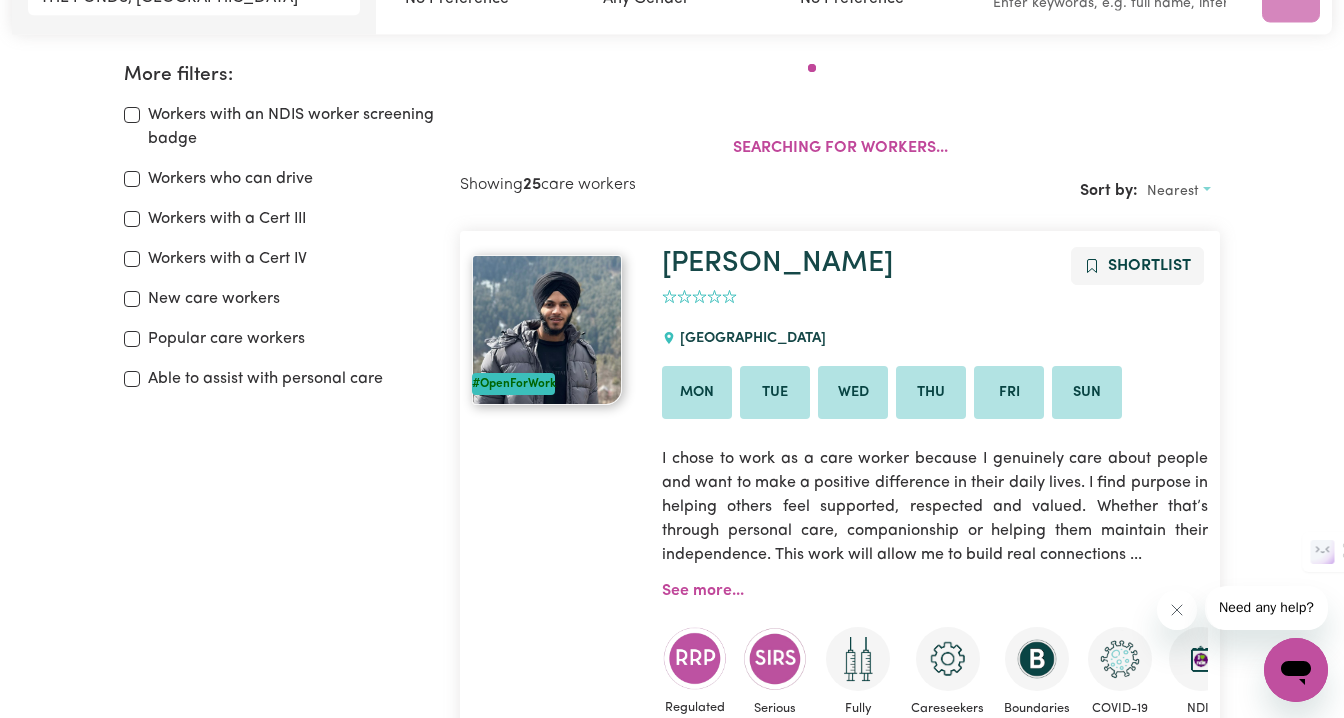 click on "More filters: Workers with an NDIS worker screening badge Workers who can drive Workers with a Cert III Workers with a Cert IV New care workers Popular care workers Able to assist with personal care Searching for workers... Showing  25  care workers Sort by:  Nearest #OpenForWork Harnoor  Shortlist 0 MARSDEN PARK Mon Tue Wed Thu Fri Sun I chose to work as a care worker because I genuinely care about people and want to make a positive difference in their daily lives. I find purpose in helping others feel supported, respected and valued. Whether that’s through personal care, companionship or helping them maintain their independence. This work will allow me to build real connections ... See more... Regulated Restrictive Practices Course Serious Incident Reporting Scheme Course Fully vaccinated Careseekers onboarding completed Boundaries training completed COVID-19 infection control training NDIS worker training completed NDIS worker screening verified Last active:    Jul 11, 2025 #OpenForWork Damilola  0 Mon" at bounding box center (672, 9368) 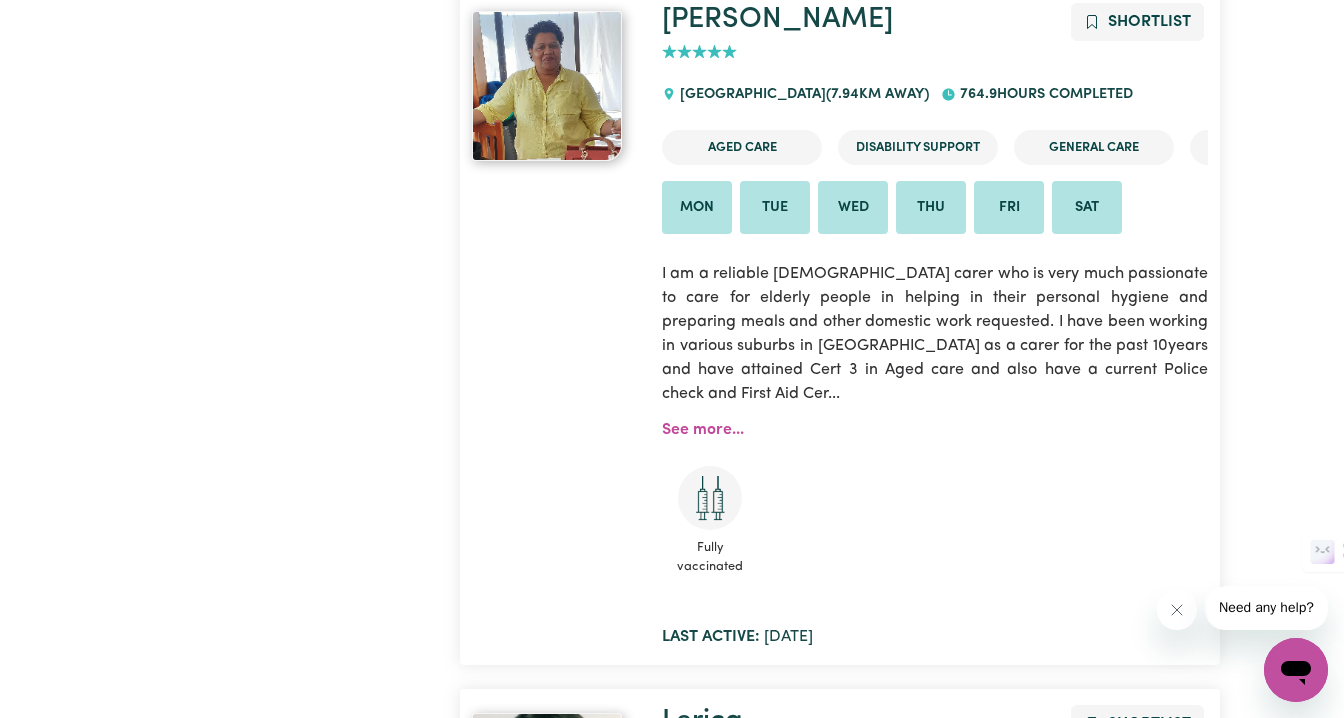 scroll, scrollTop: 0, scrollLeft: 0, axis: both 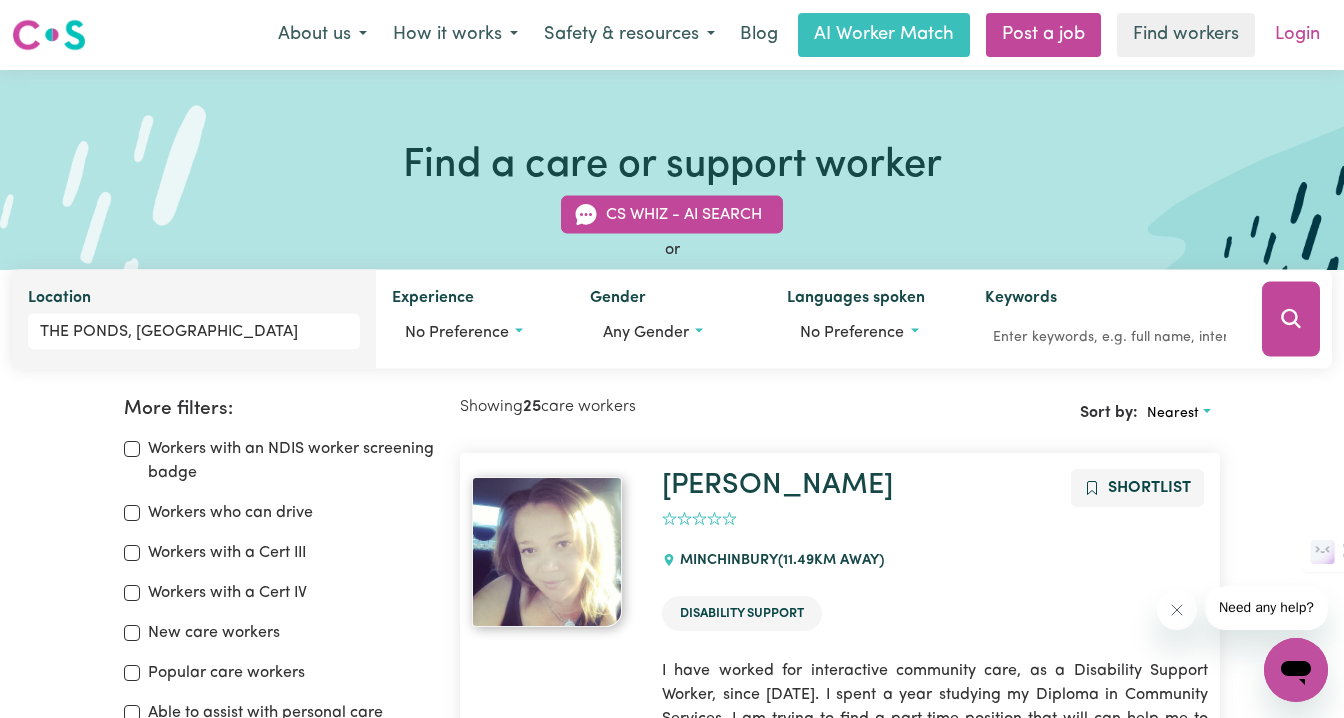 click on "Login" at bounding box center (1297, 35) 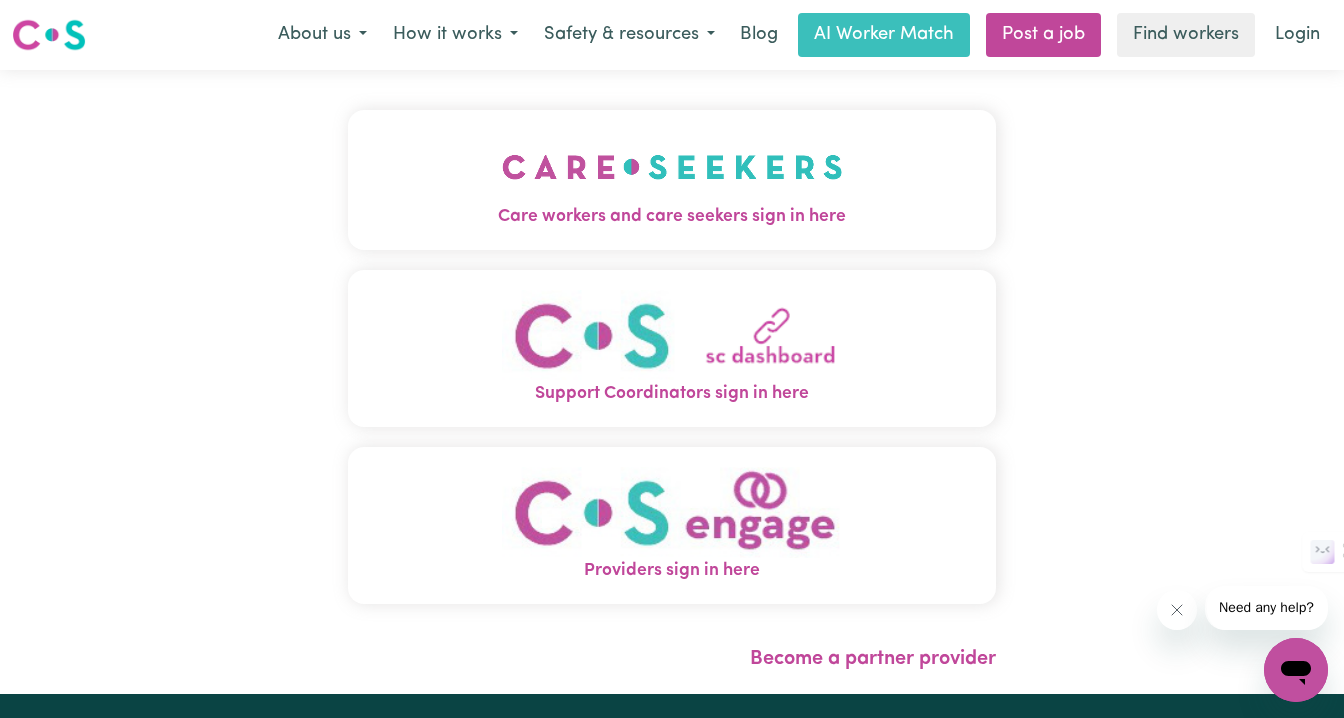 click at bounding box center [672, 512] 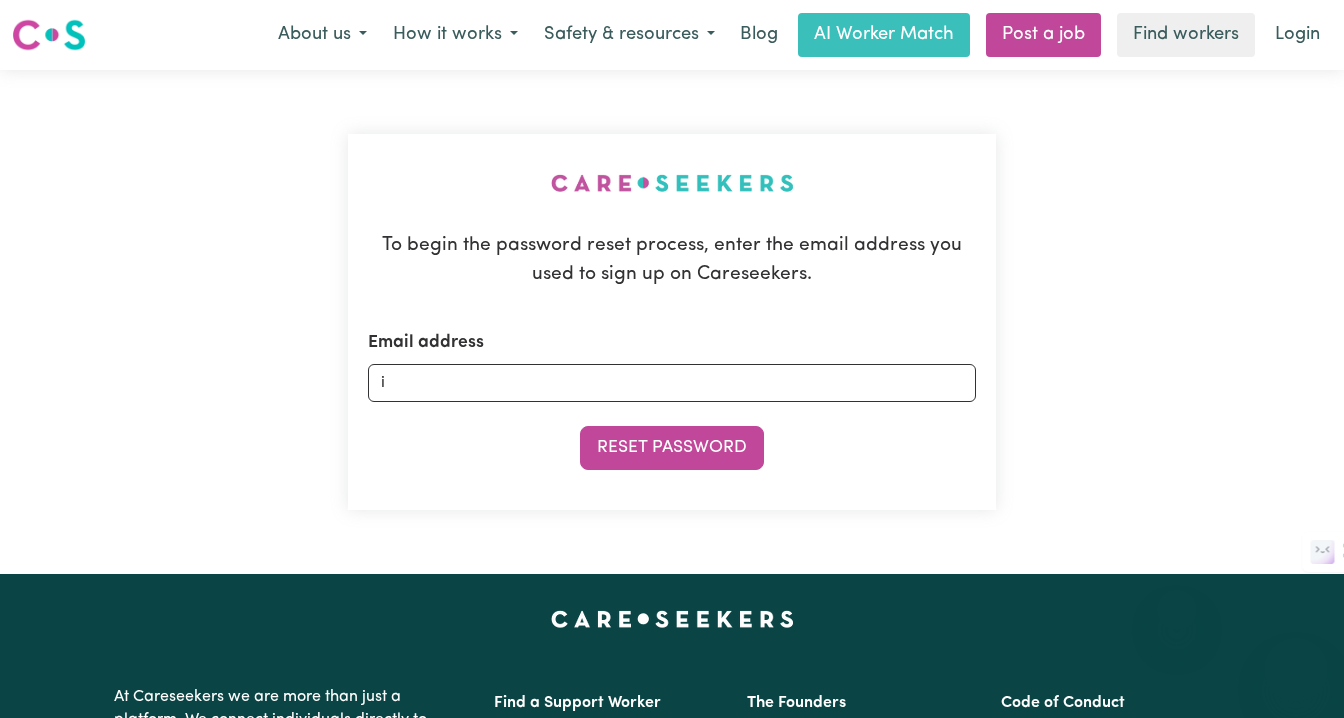 scroll, scrollTop: 0, scrollLeft: 0, axis: both 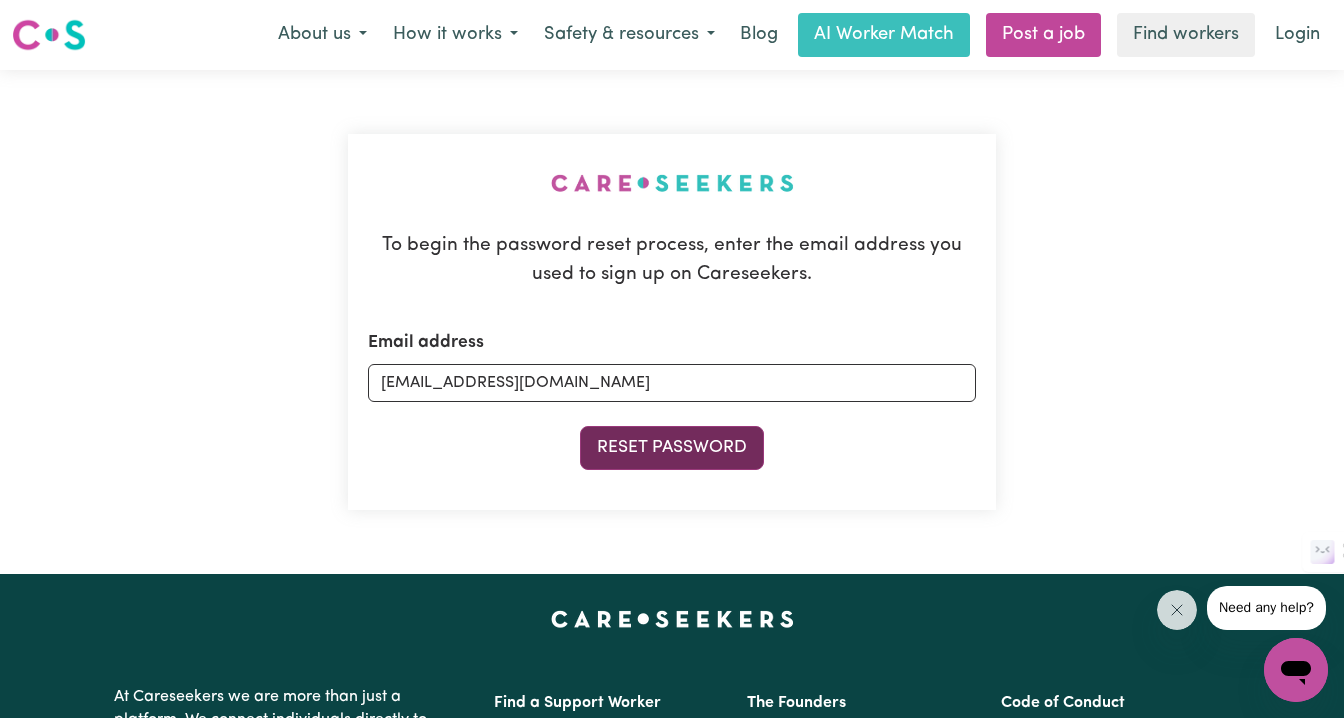 type on "[EMAIL_ADDRESS][DOMAIN_NAME]" 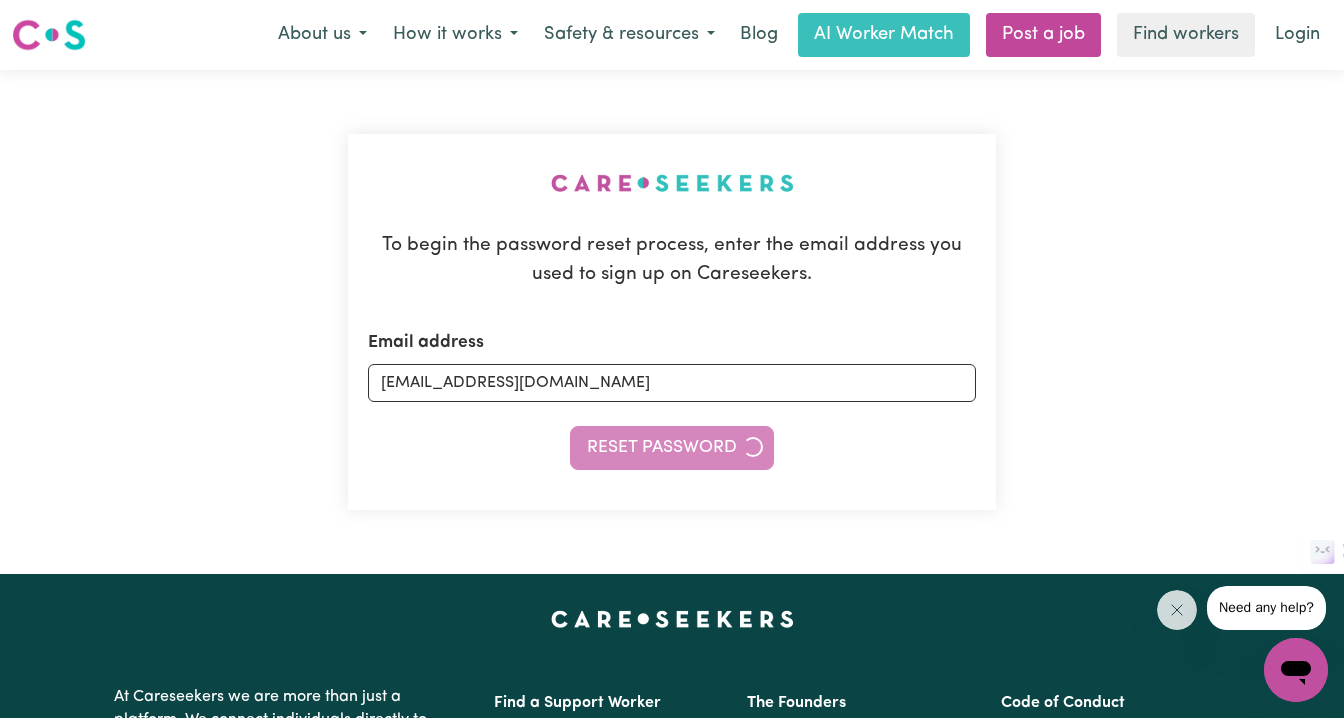 type 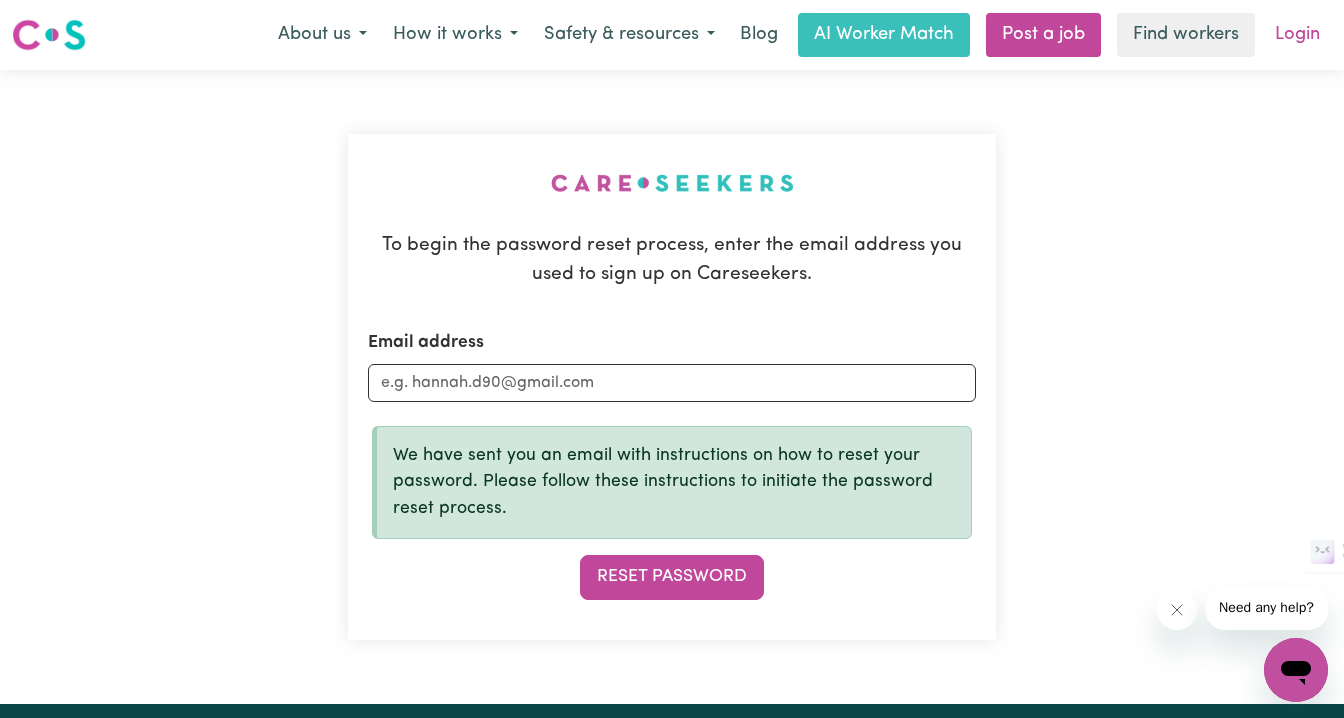 click on "Login" at bounding box center [1297, 35] 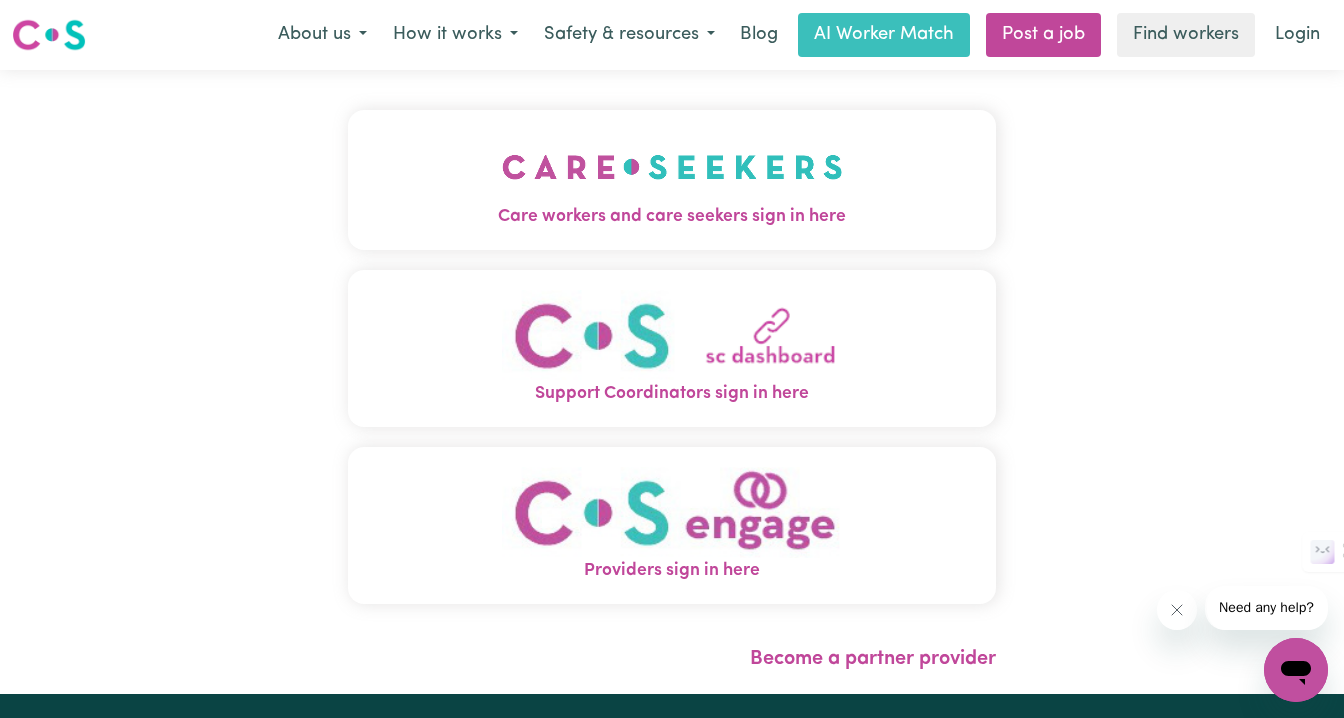 click at bounding box center (672, 512) 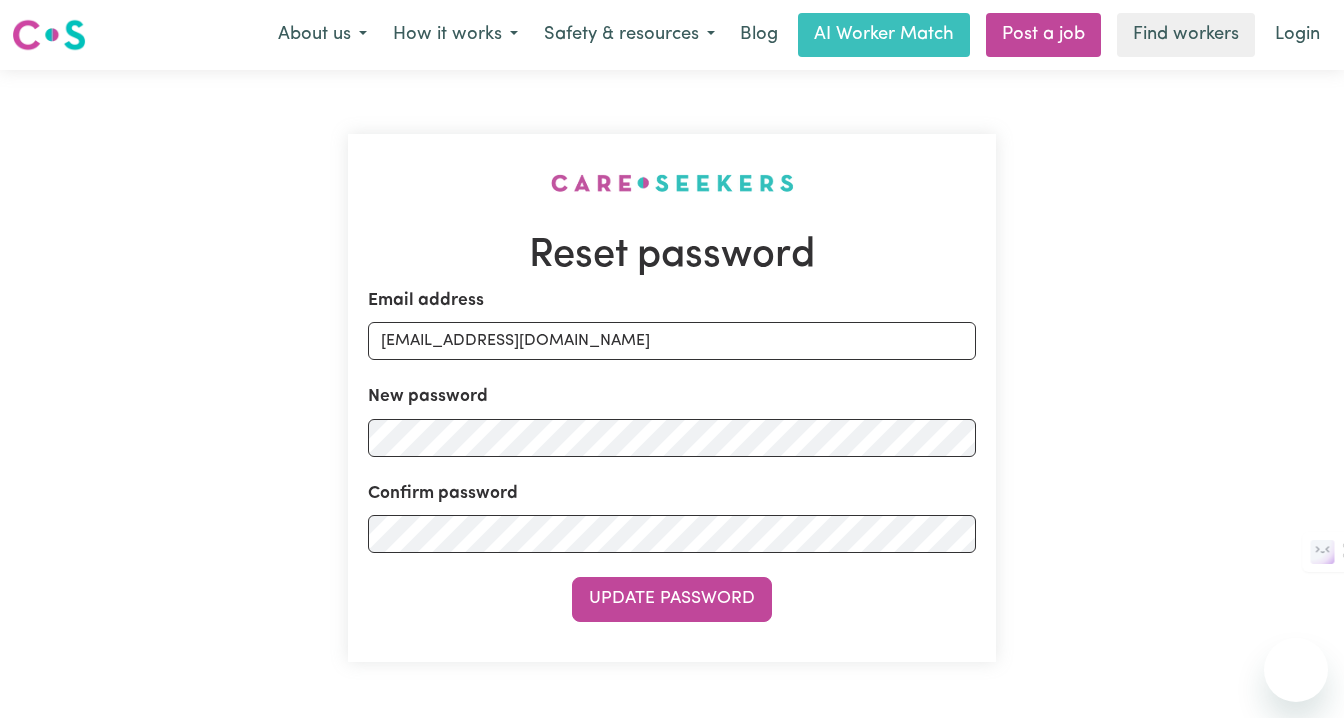 scroll, scrollTop: 0, scrollLeft: 0, axis: both 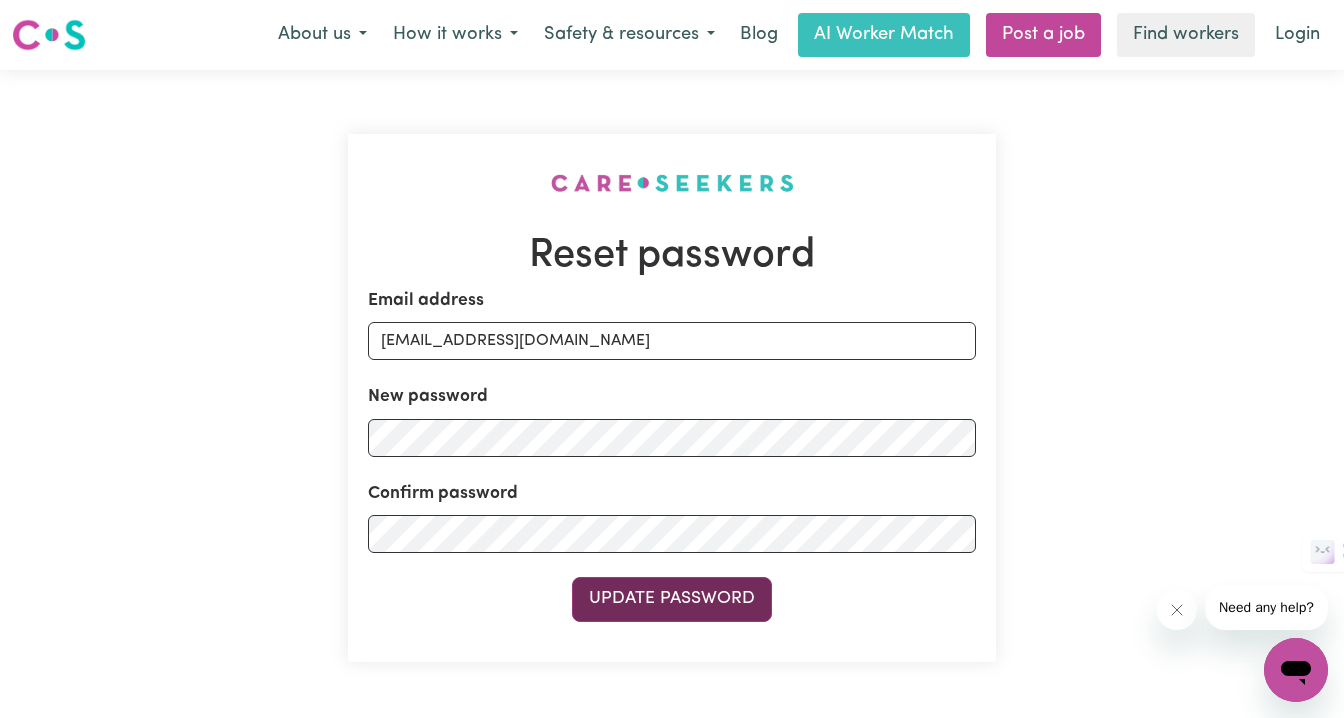 click on "Update Password" at bounding box center (672, 599) 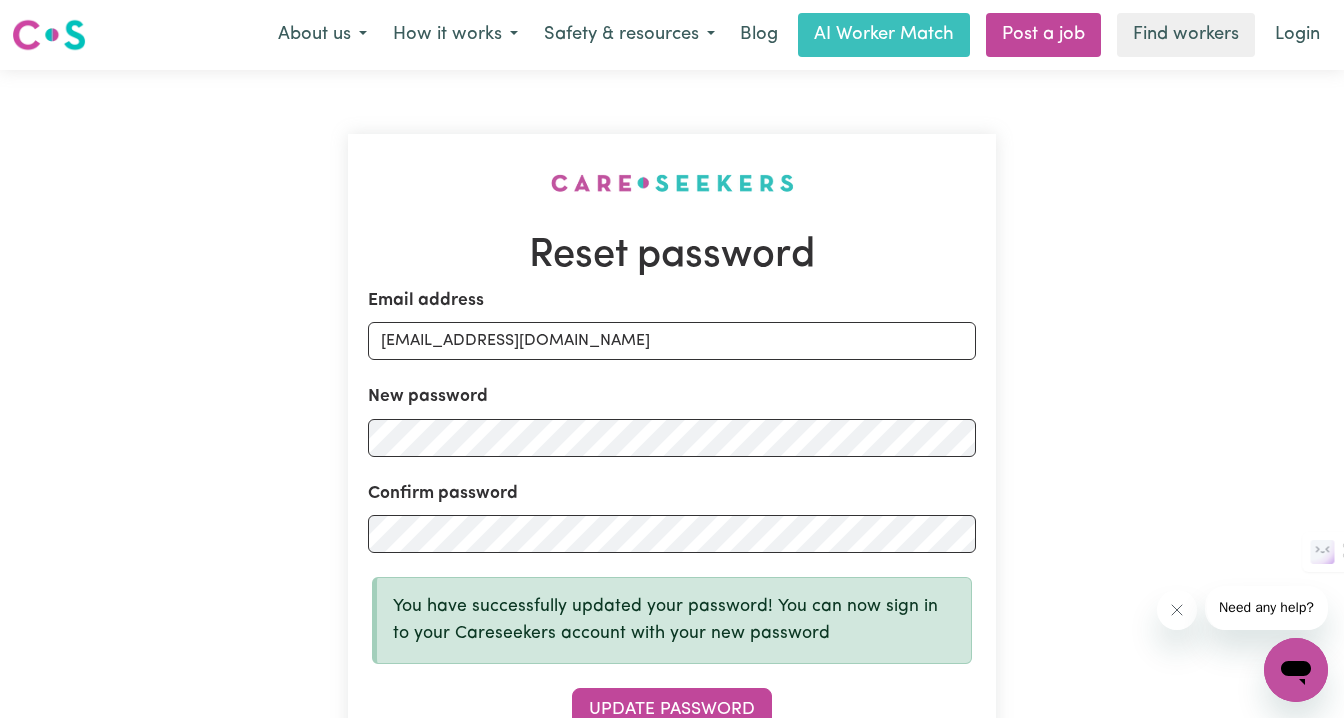 scroll, scrollTop: 152, scrollLeft: 0, axis: vertical 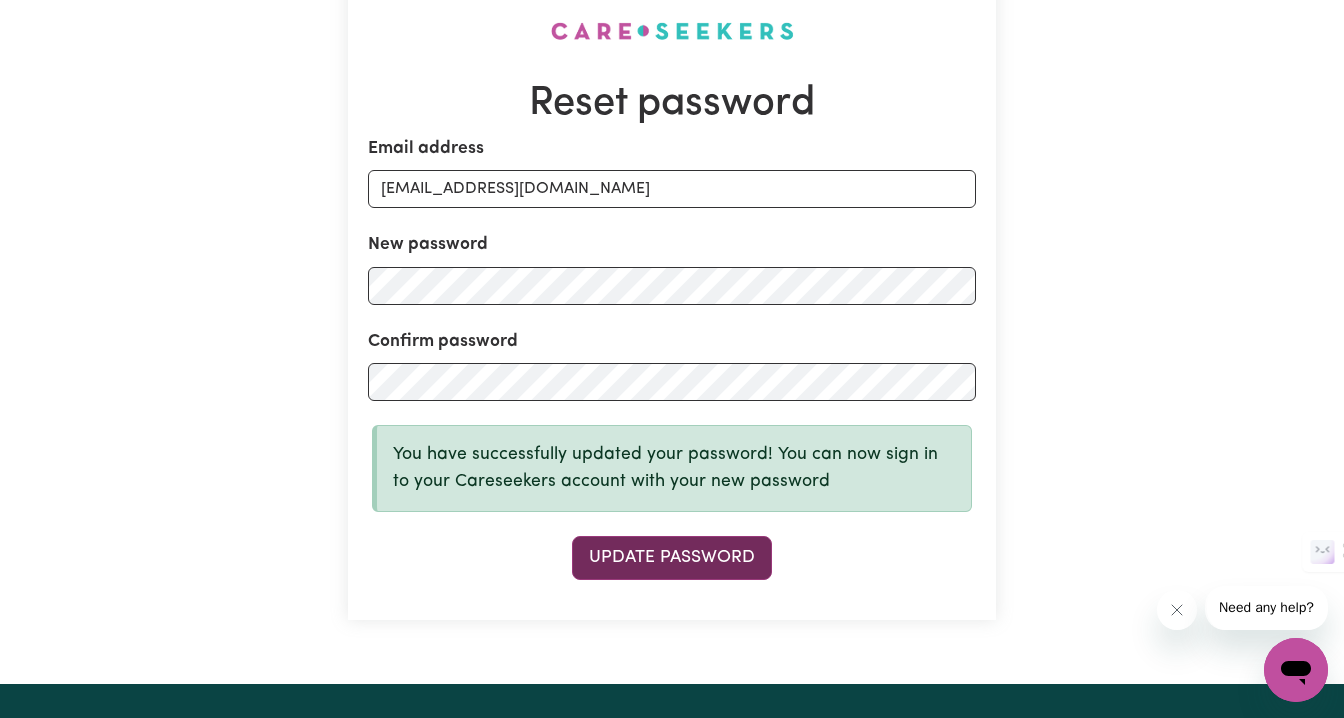 click on "Update Password" at bounding box center [672, 558] 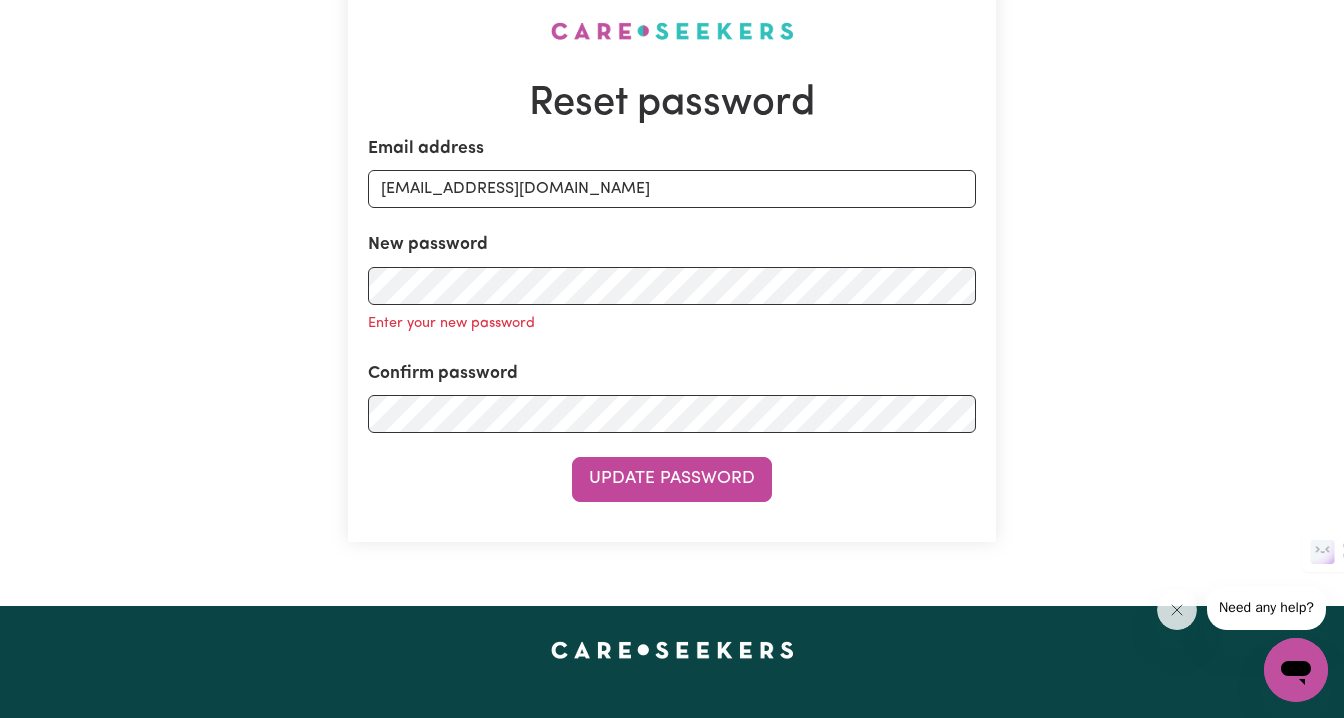 scroll, scrollTop: 0, scrollLeft: 0, axis: both 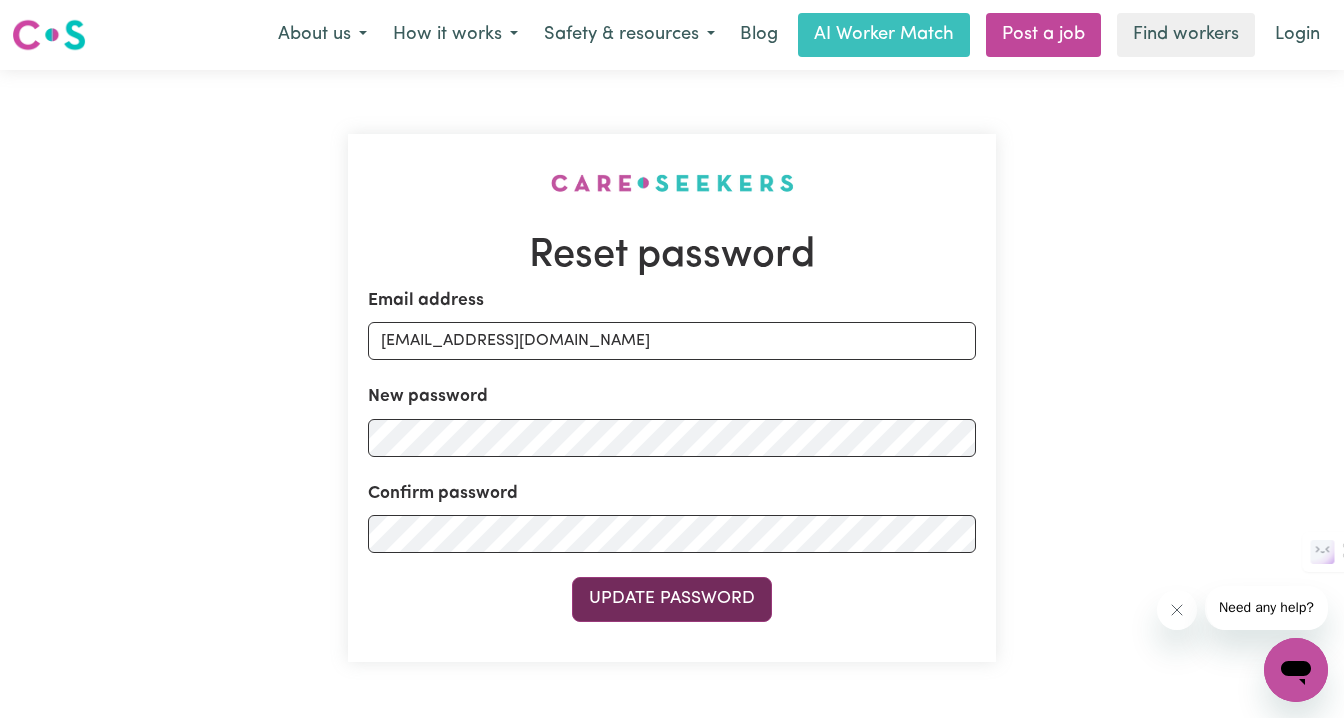 click on "Update Password" at bounding box center [672, 599] 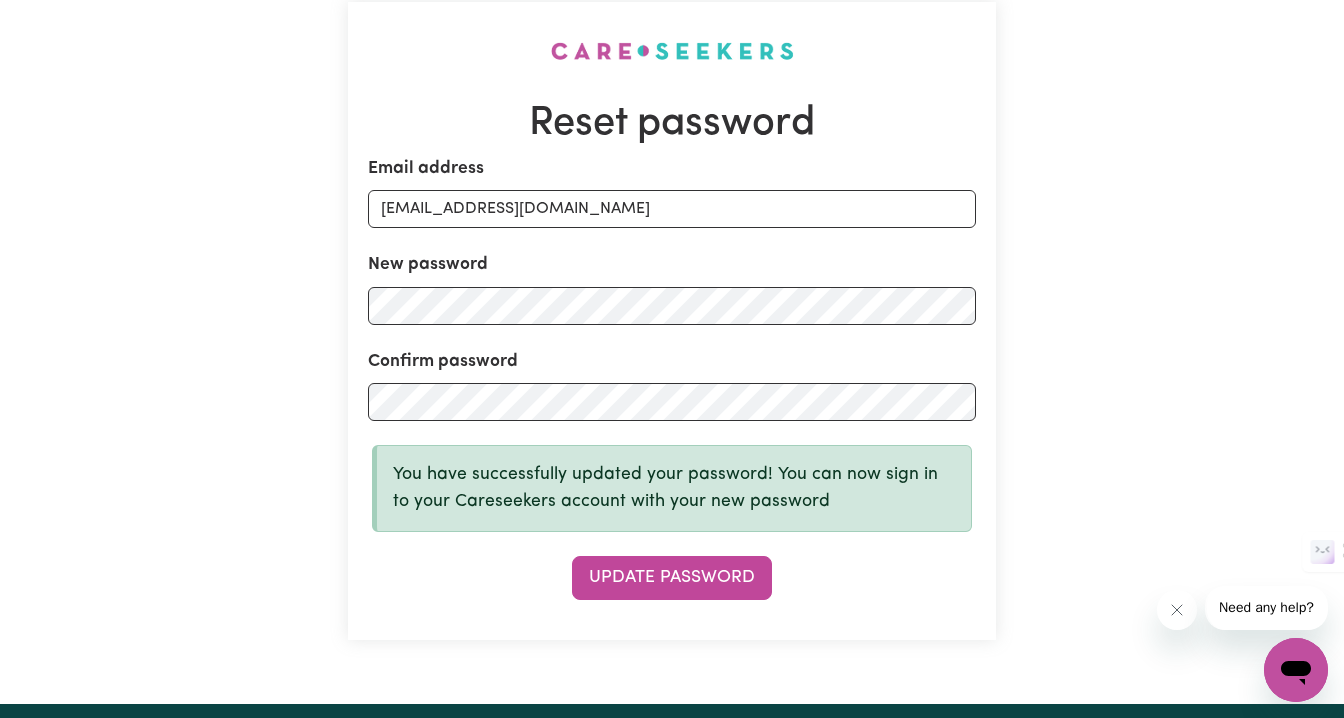scroll, scrollTop: 133, scrollLeft: 0, axis: vertical 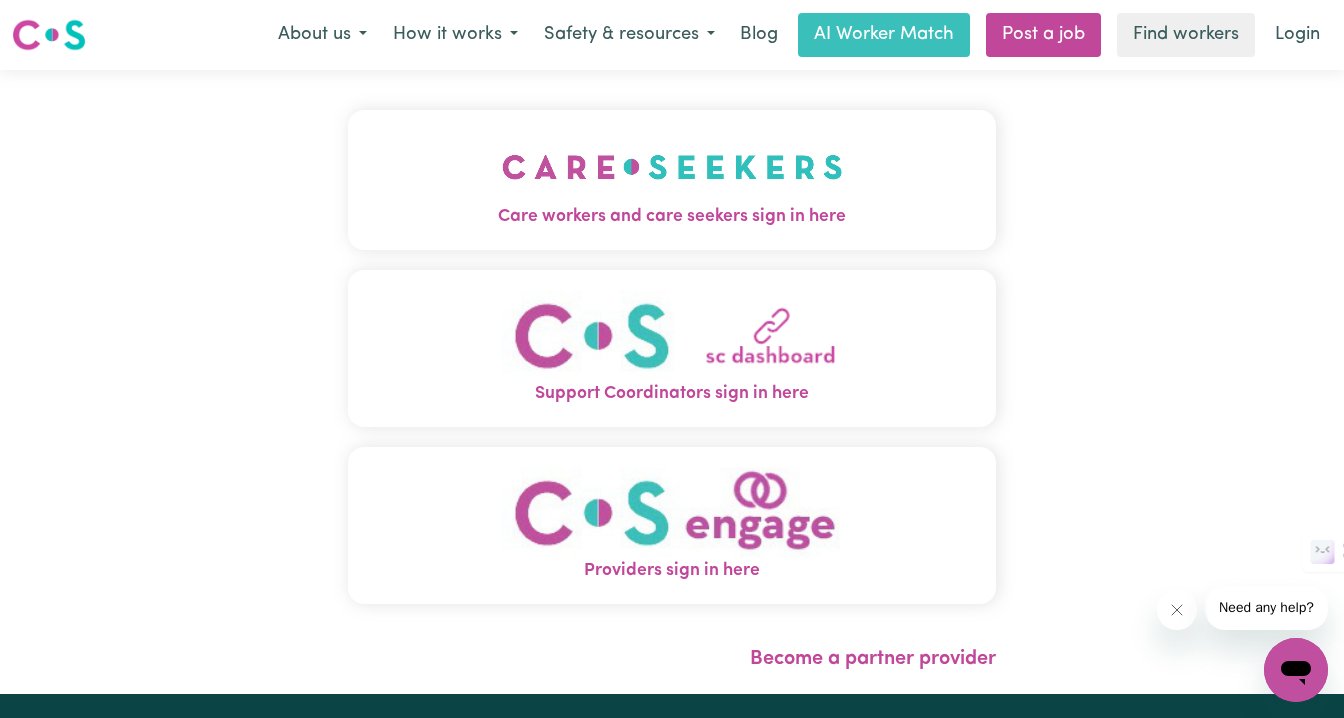 click at bounding box center [672, 512] 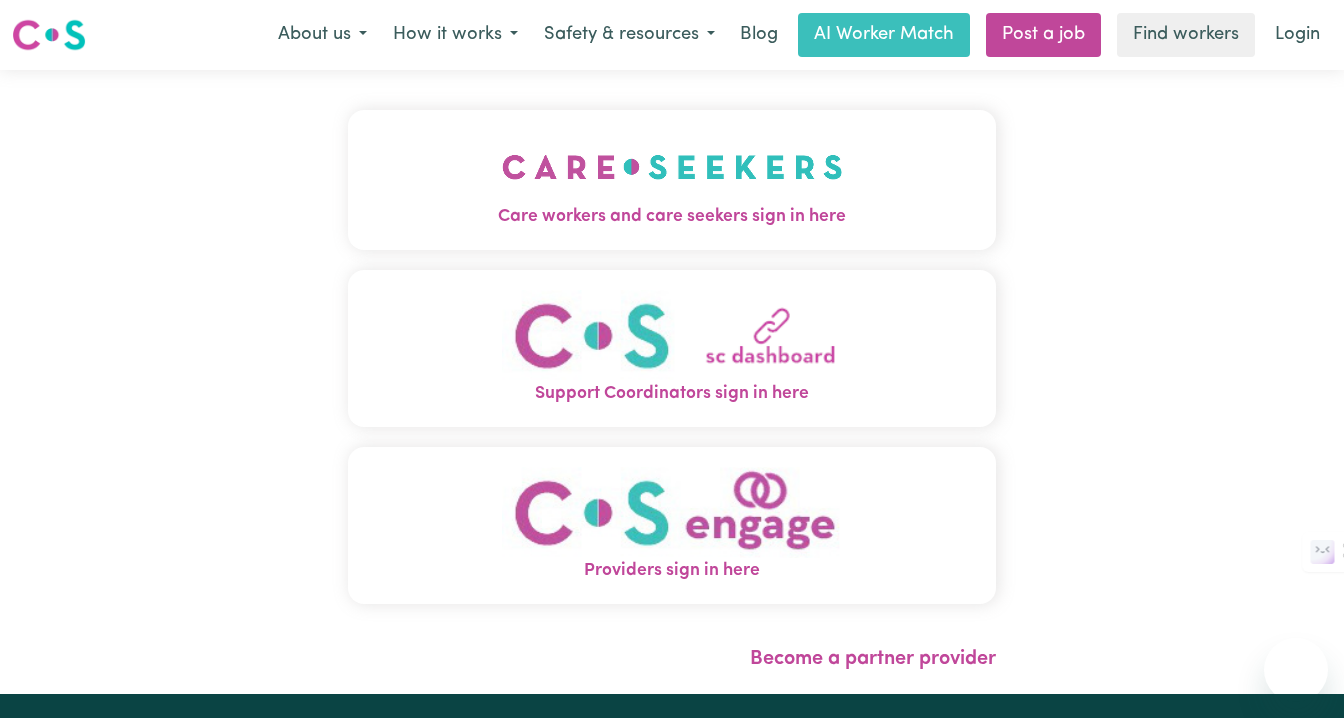 scroll, scrollTop: 0, scrollLeft: 0, axis: both 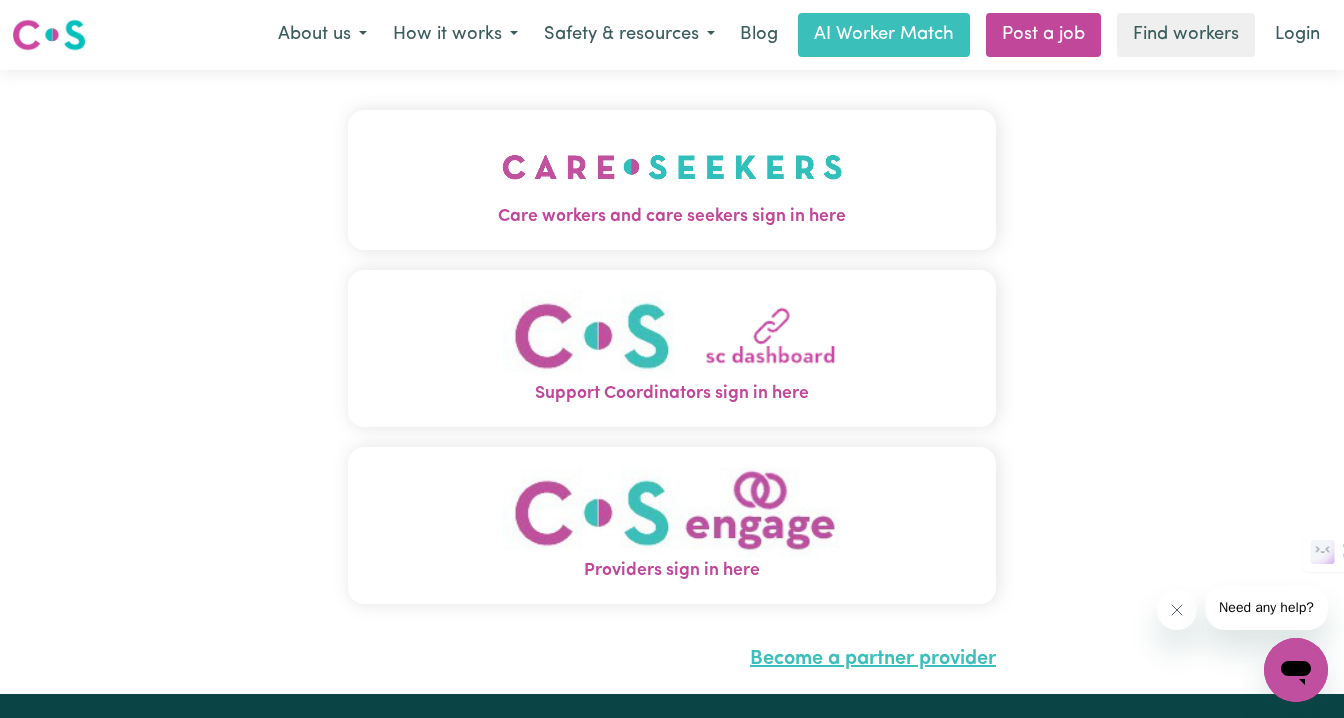 click on "Become a partner provider" at bounding box center [873, 659] 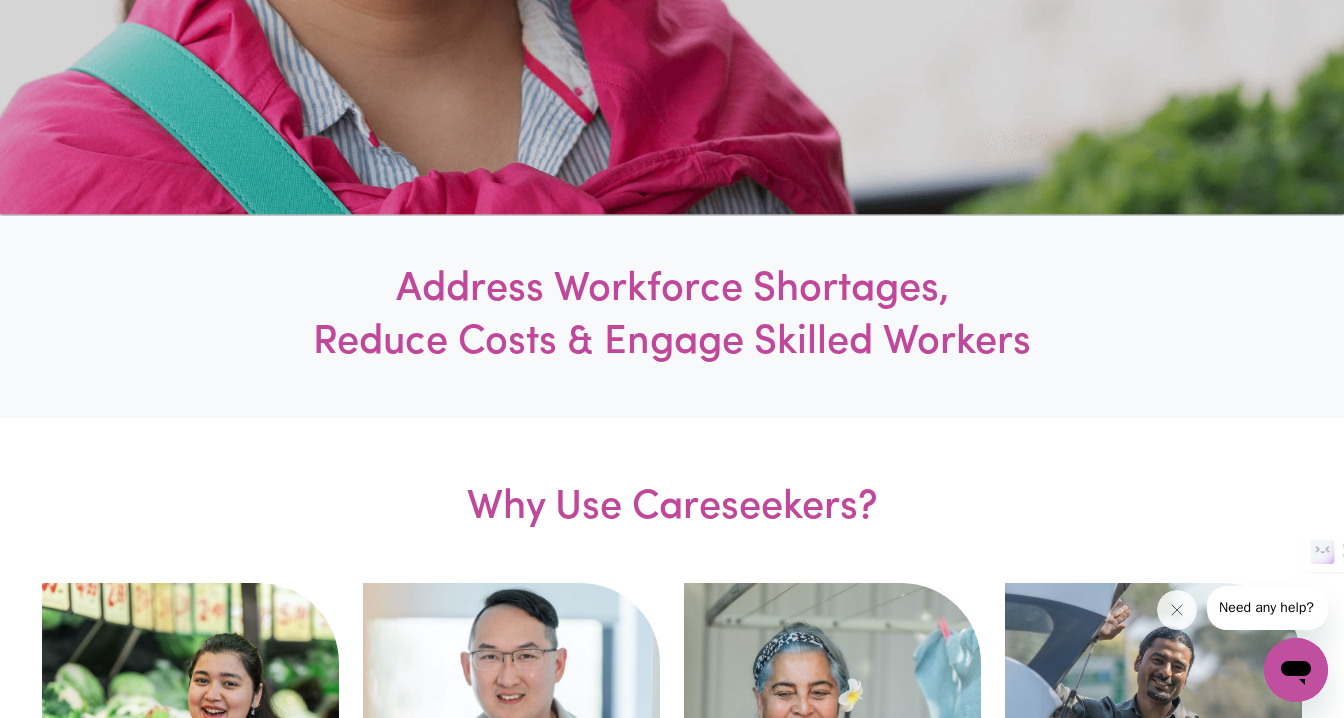 scroll, scrollTop: 0, scrollLeft: 0, axis: both 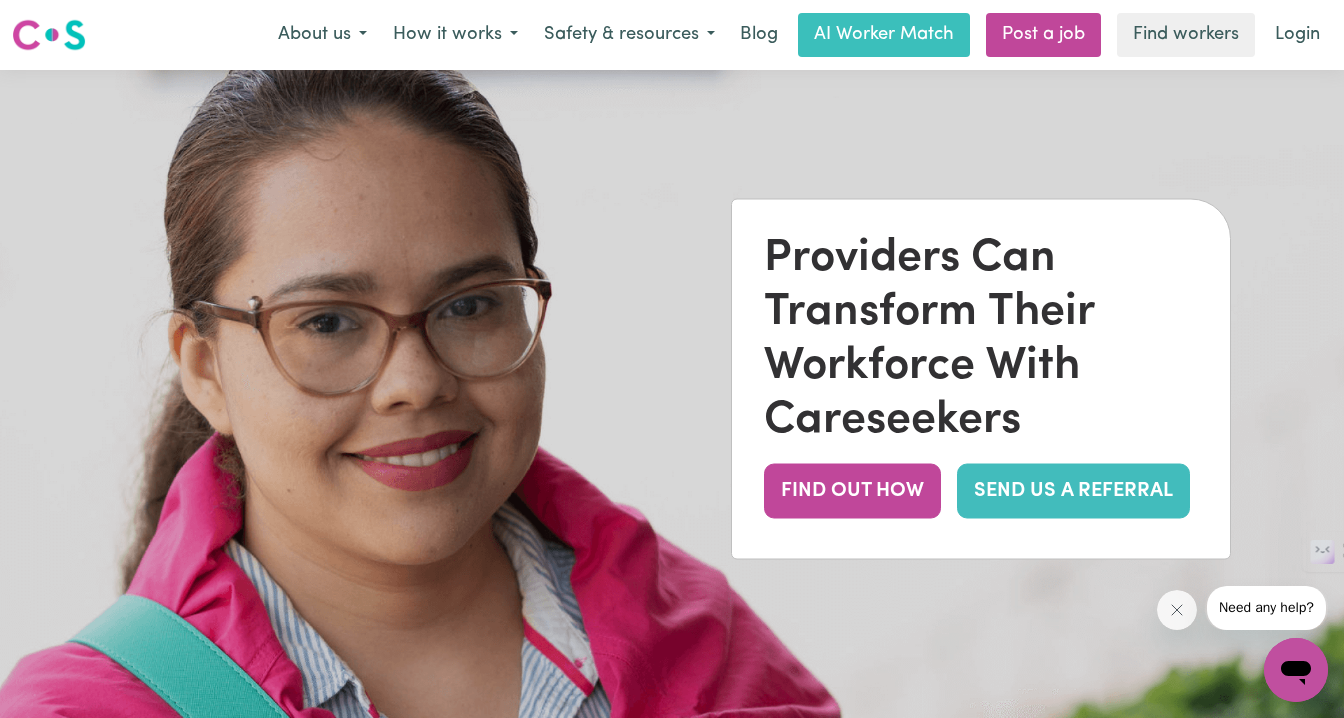 click on "SEND US A REFERRAL" at bounding box center [1073, 490] 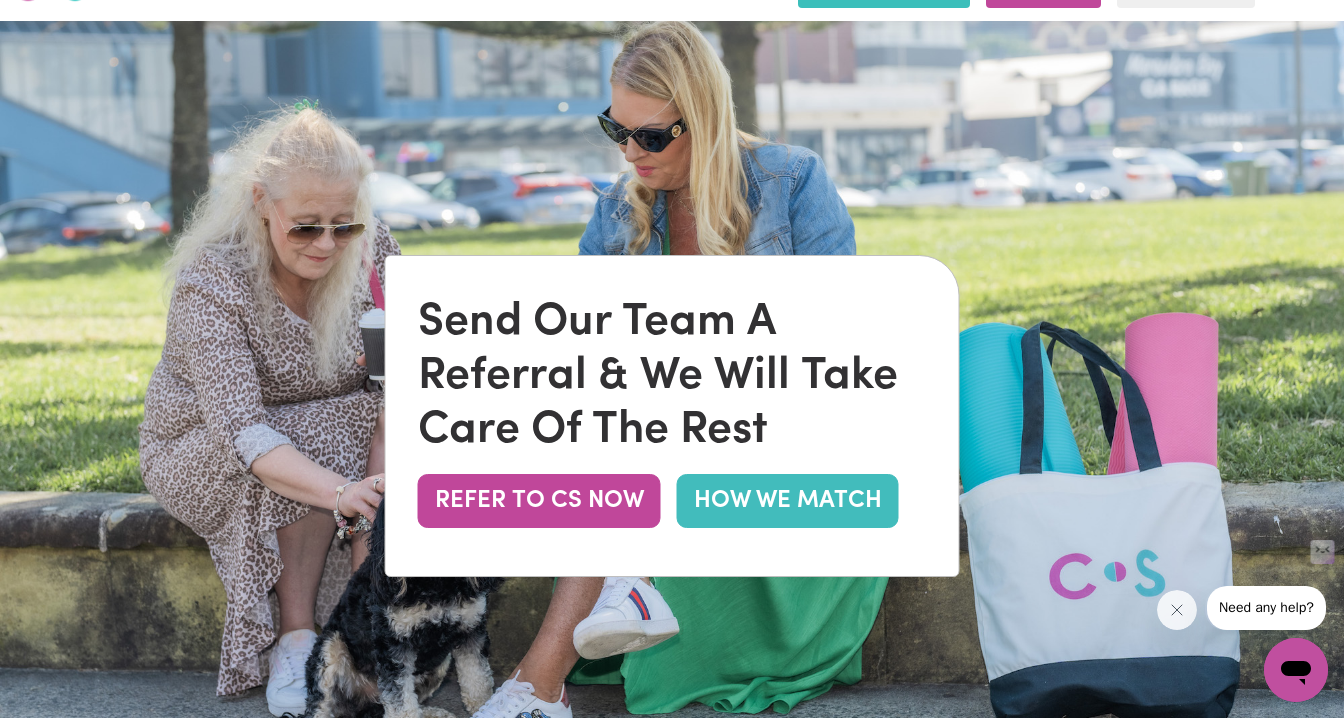 scroll, scrollTop: 49, scrollLeft: 0, axis: vertical 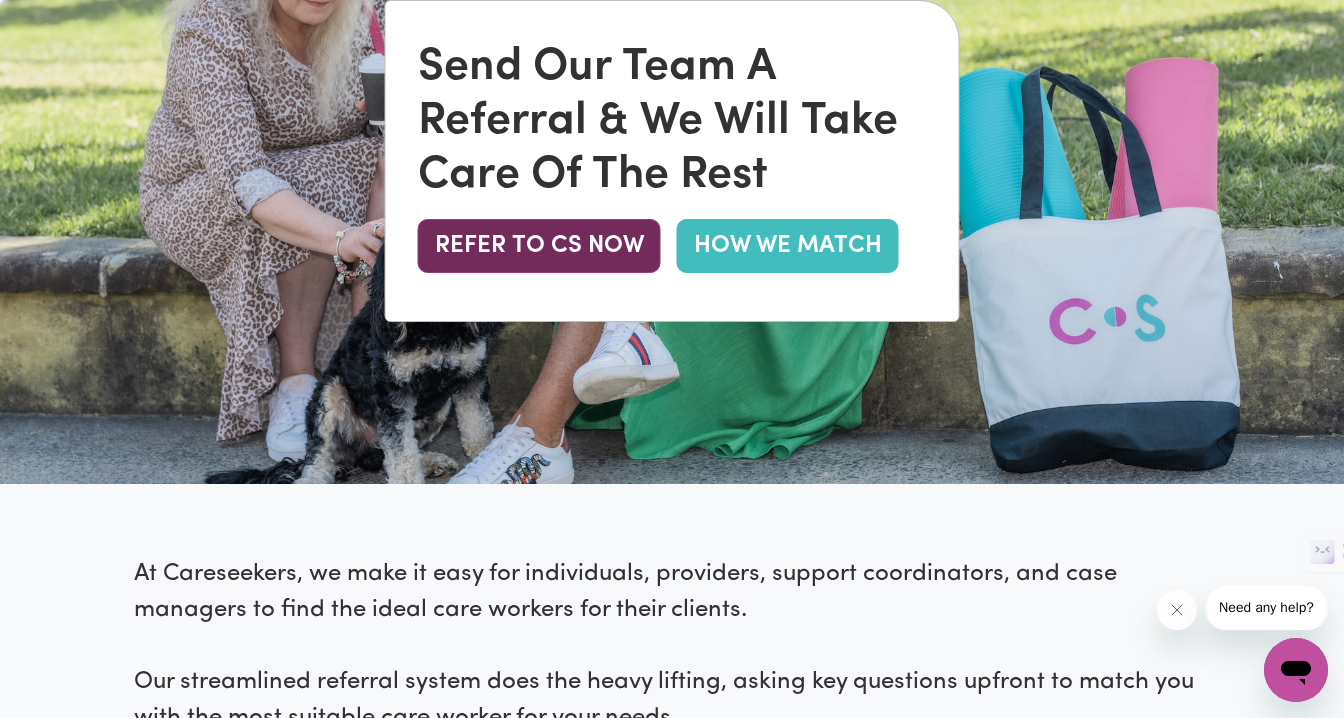 click on "REFER TO CS NOW" at bounding box center (539, 246) 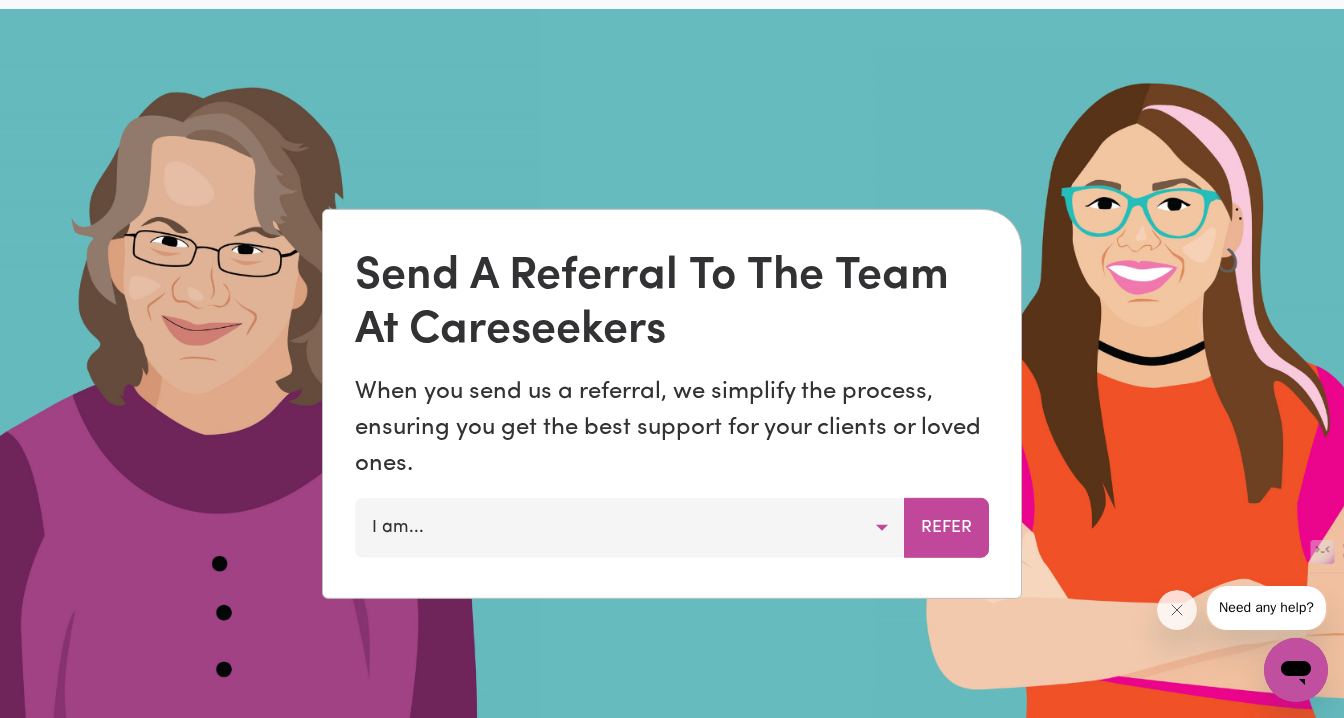 scroll, scrollTop: 1220, scrollLeft: 0, axis: vertical 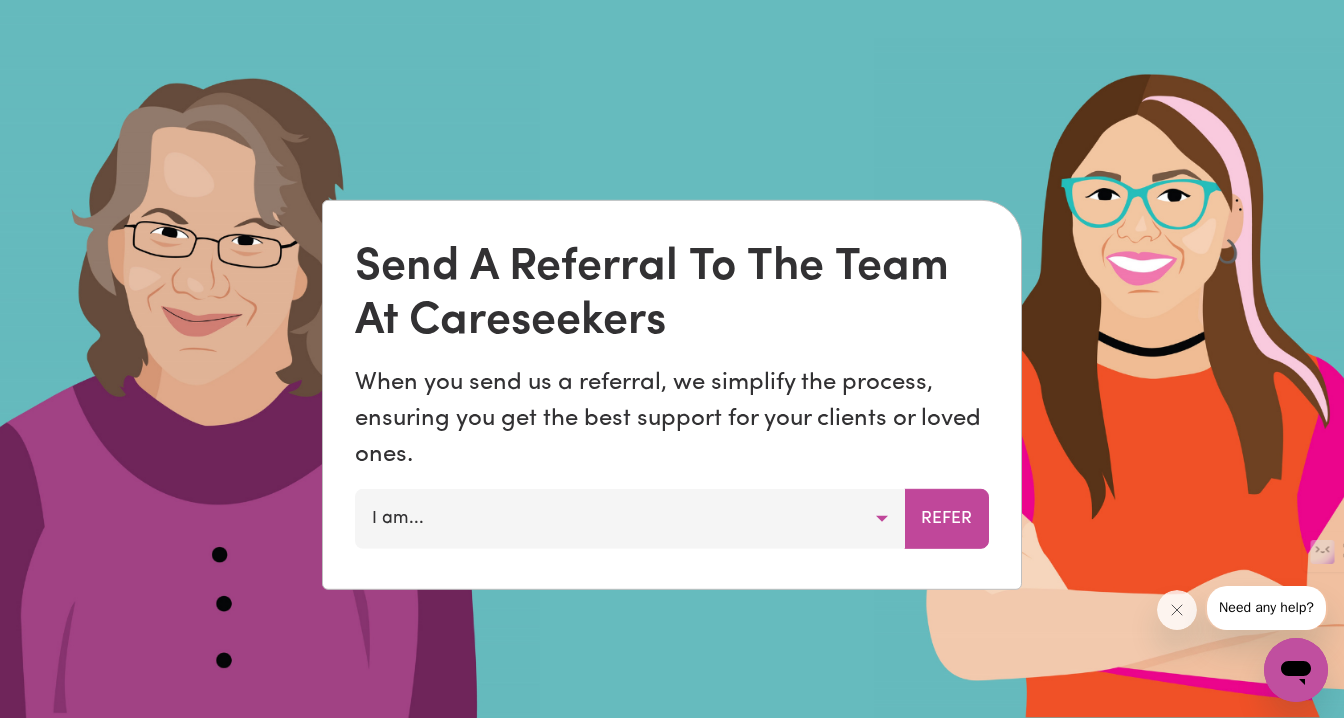 click on "I am..." at bounding box center (630, 519) 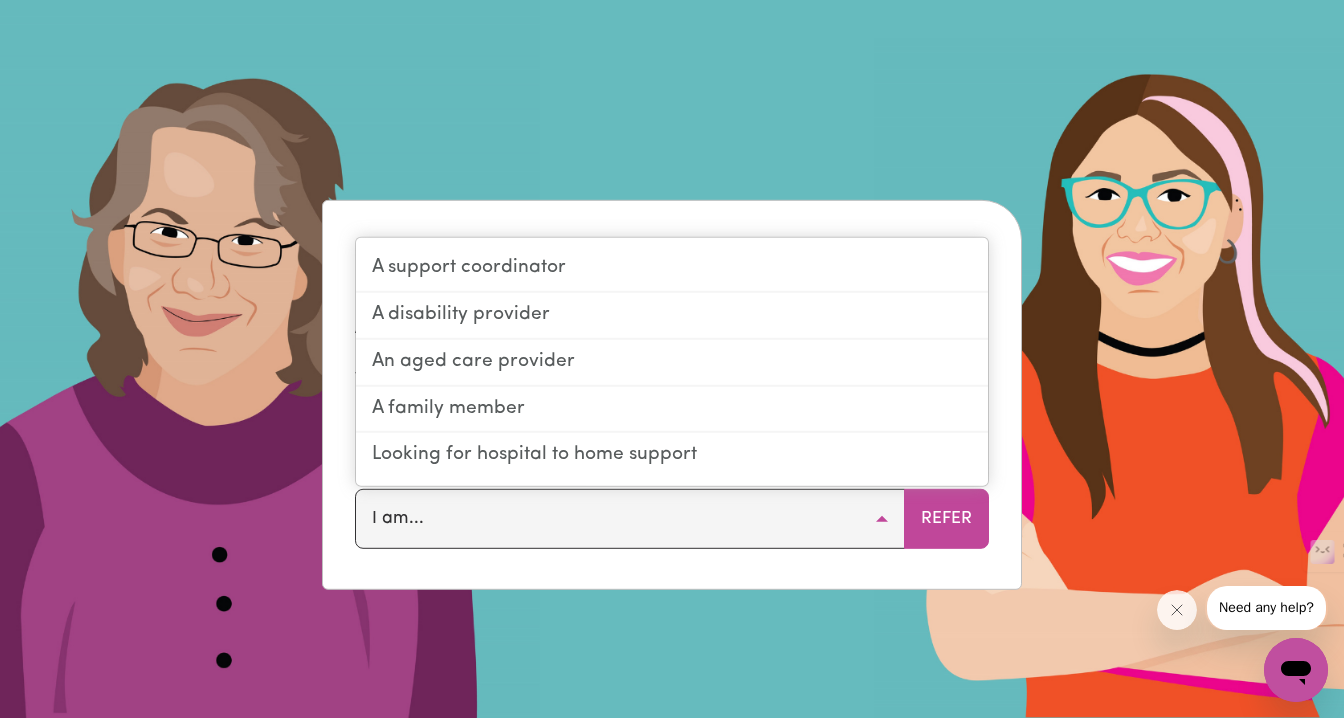click at bounding box center (672, 359) 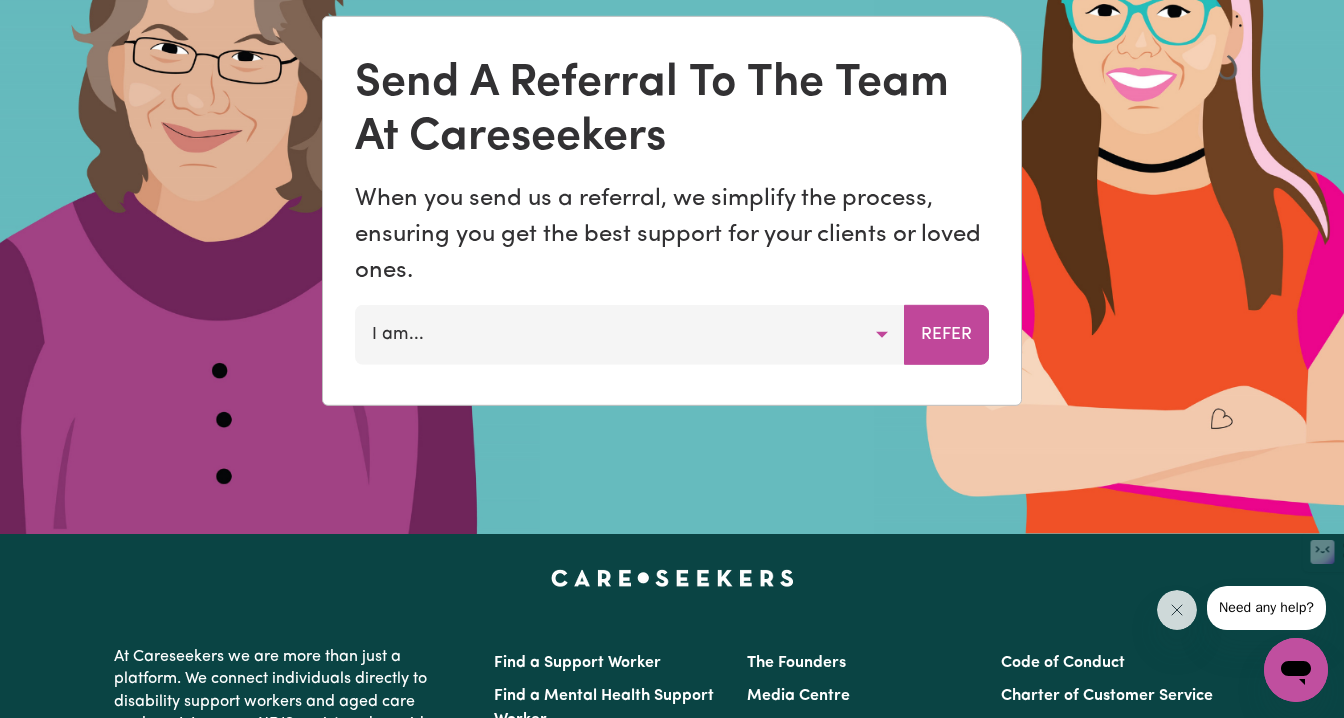 scroll, scrollTop: 1407, scrollLeft: 0, axis: vertical 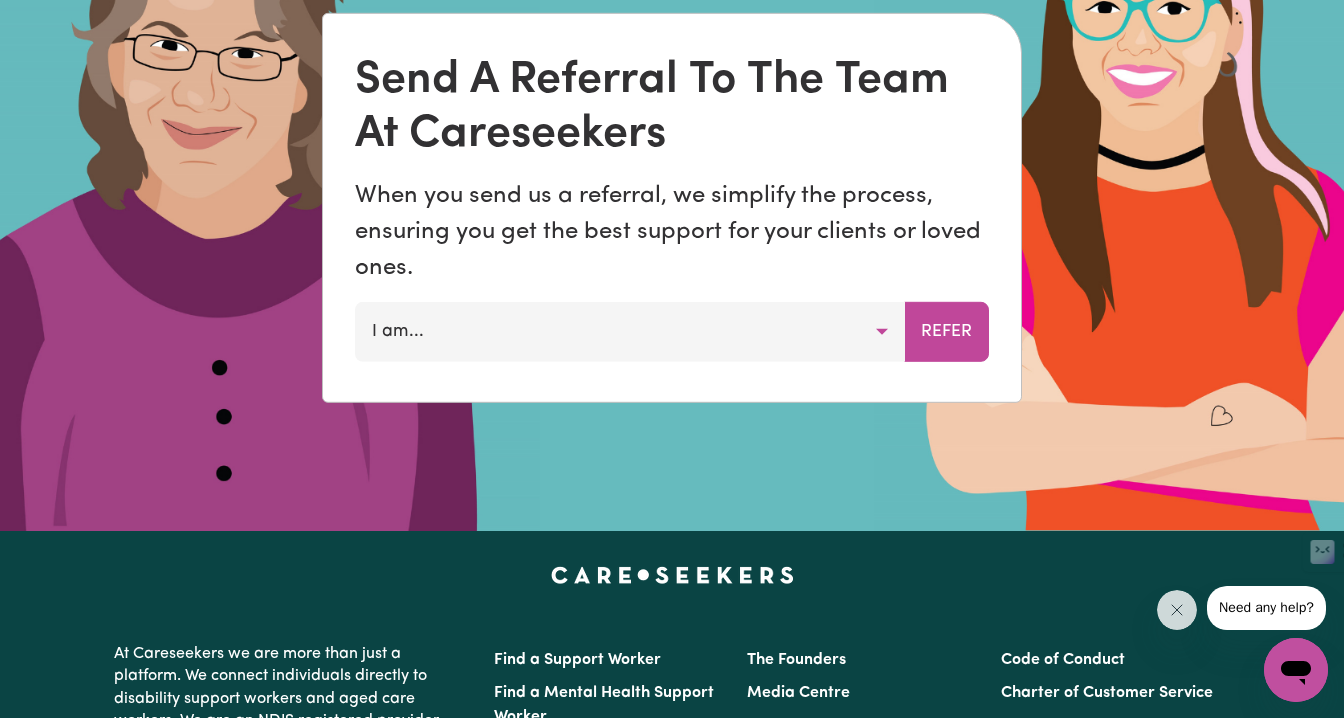 click on "I am..." at bounding box center (630, 332) 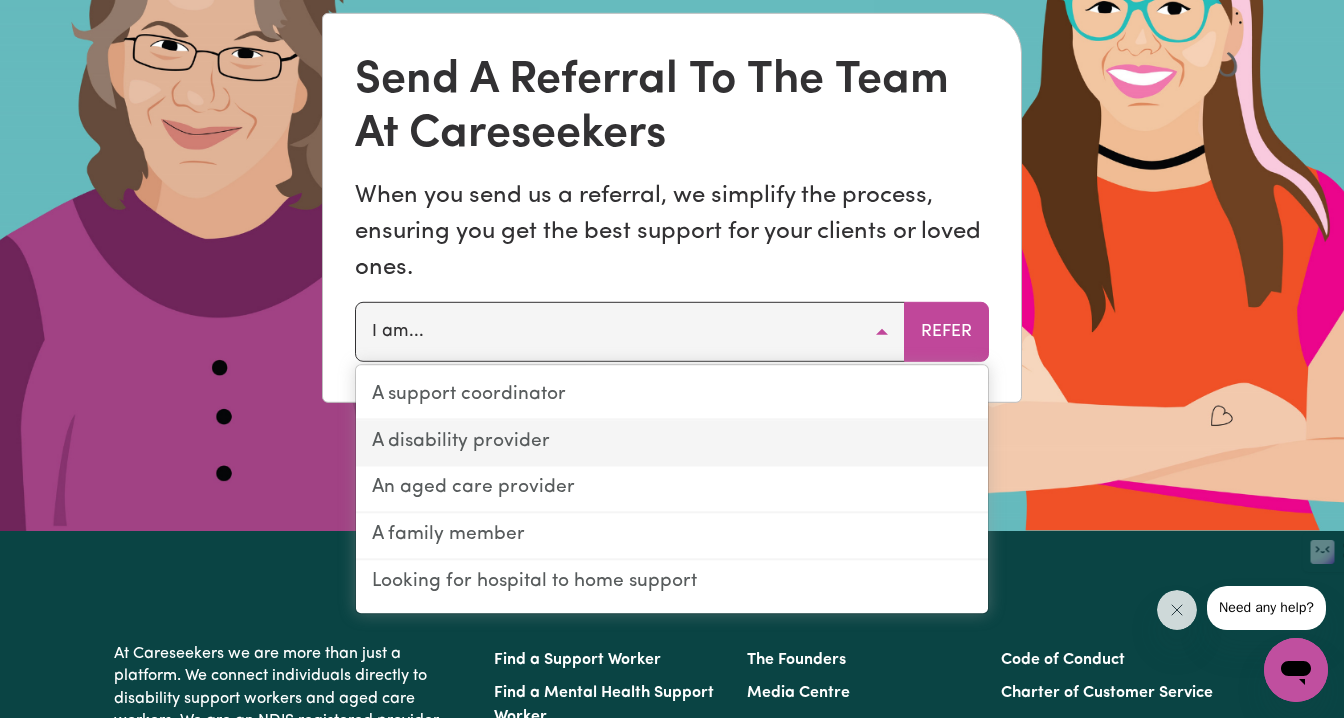 click on "A disability provider" at bounding box center [672, 443] 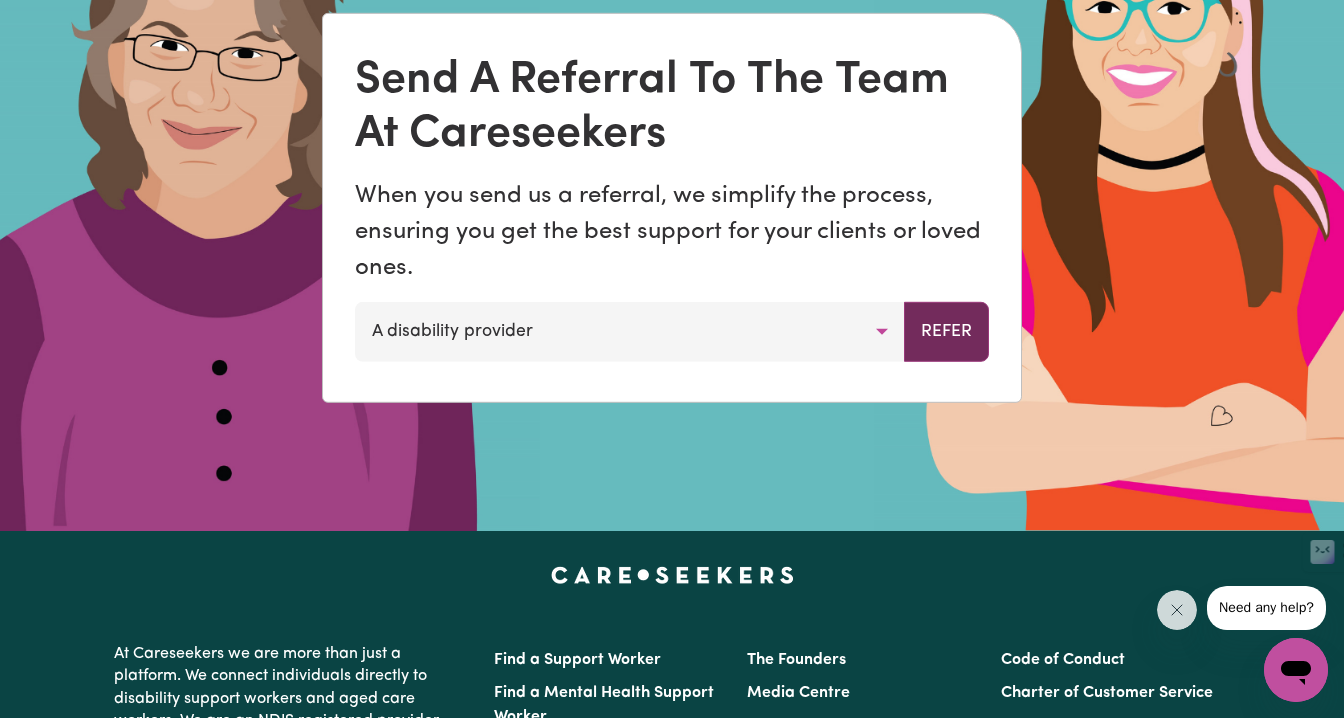 click on "Refer" at bounding box center (946, 332) 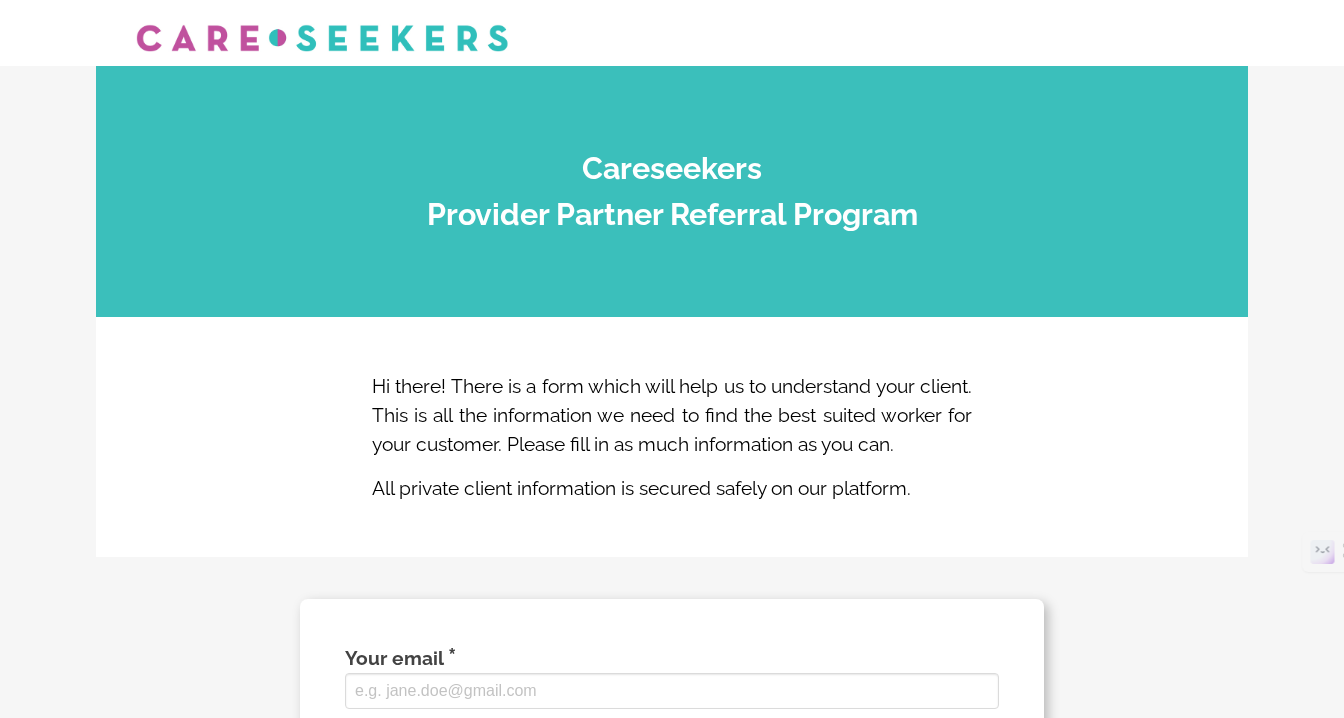 select 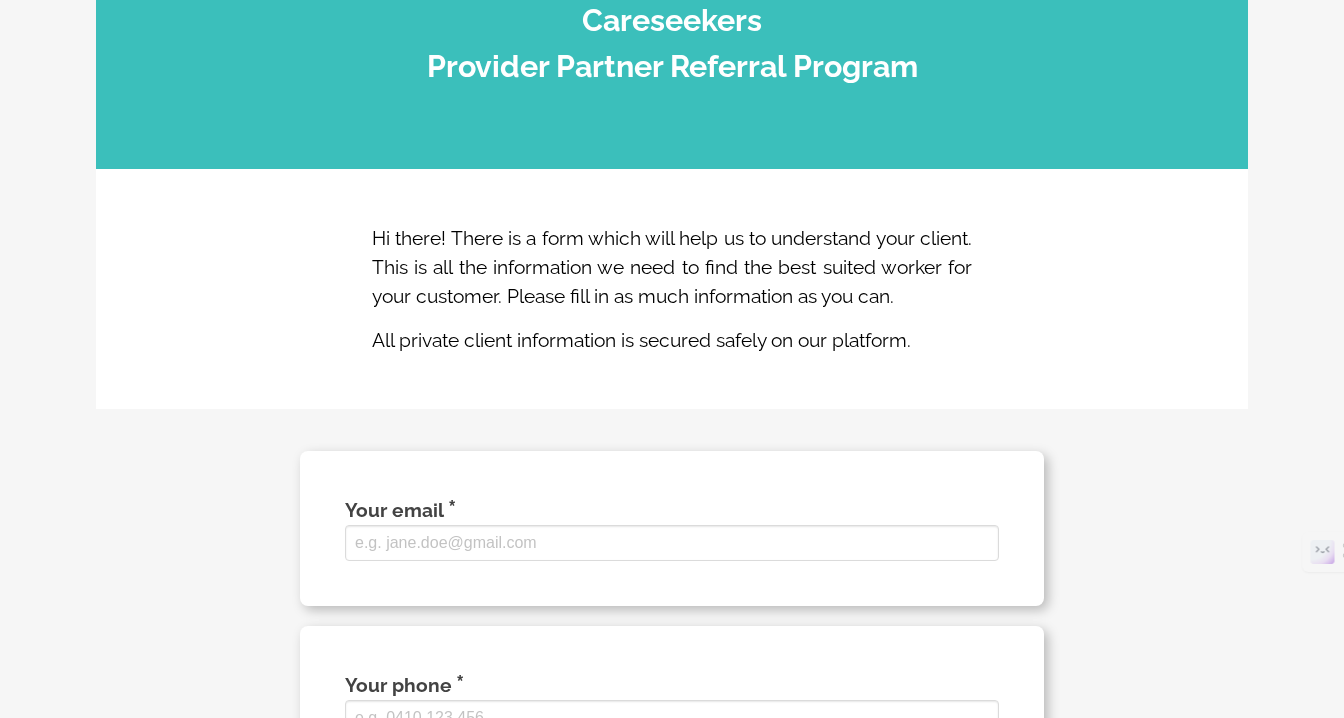 scroll, scrollTop: 0, scrollLeft: 0, axis: both 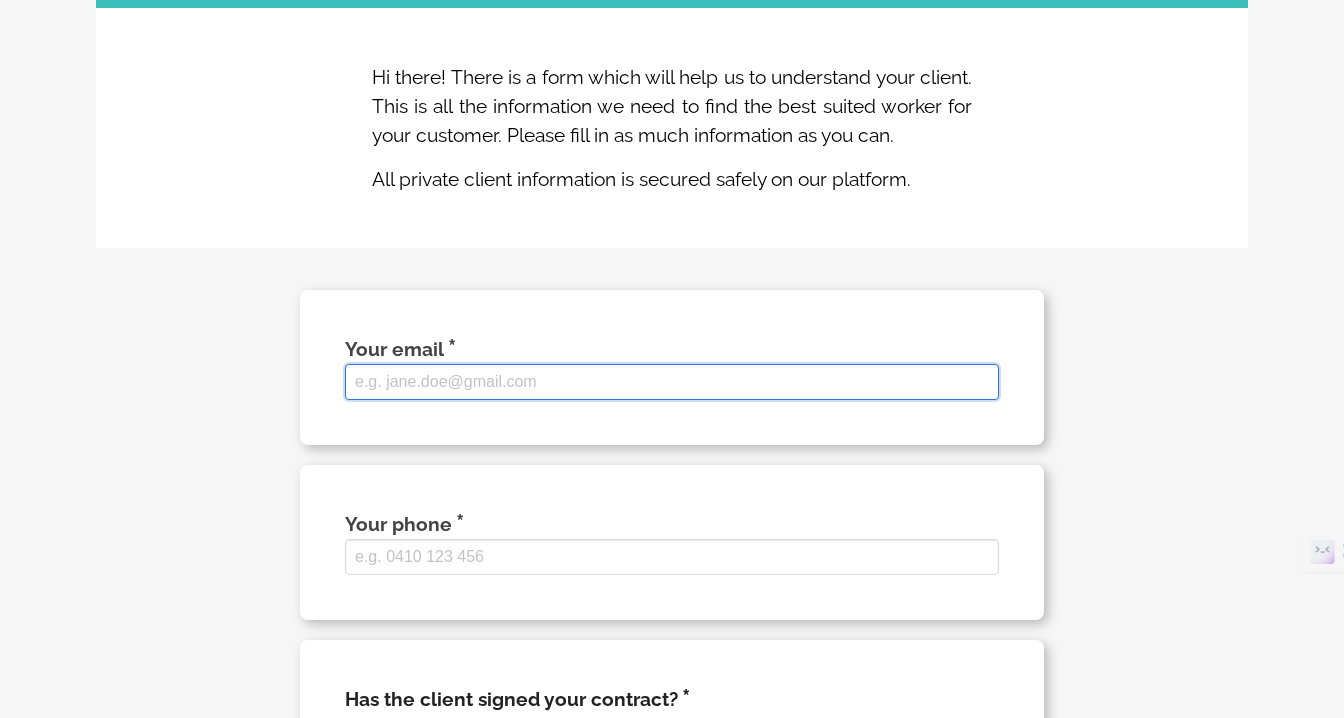 click on "Your email" at bounding box center [672, 382] 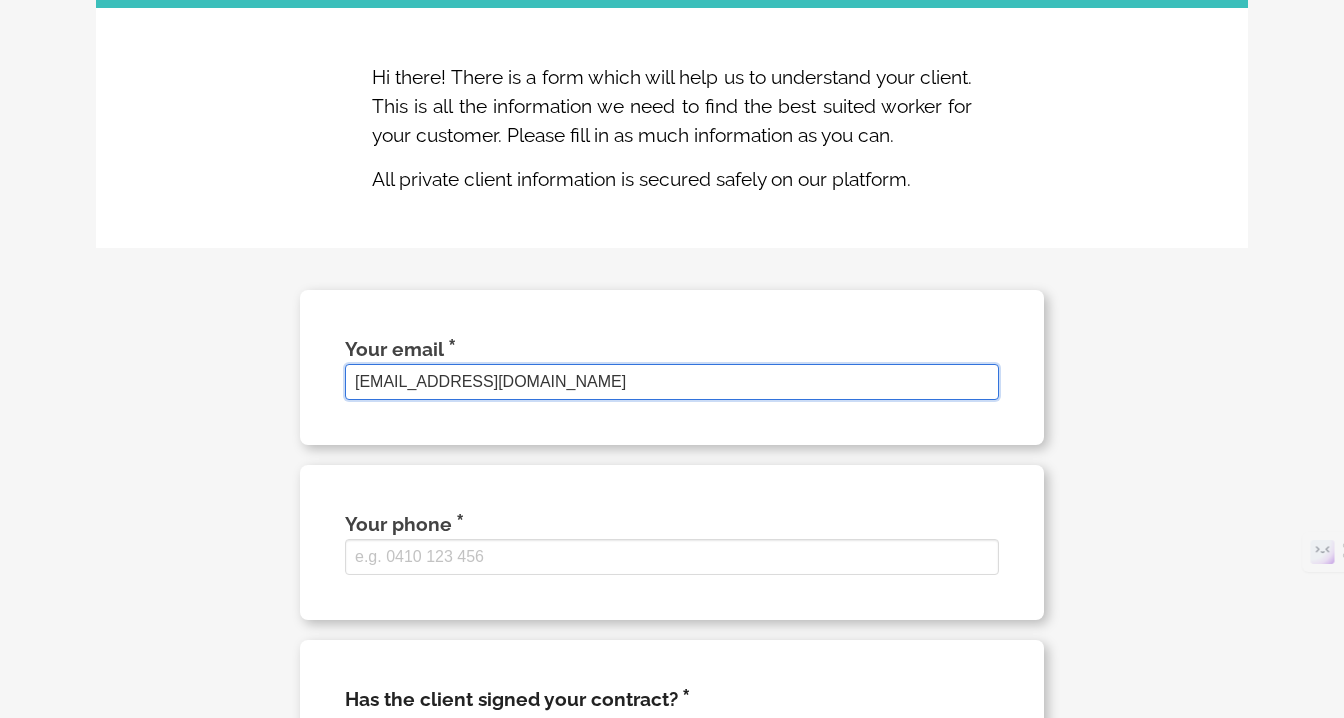 type on "[PERSON_NAME]'s Care" 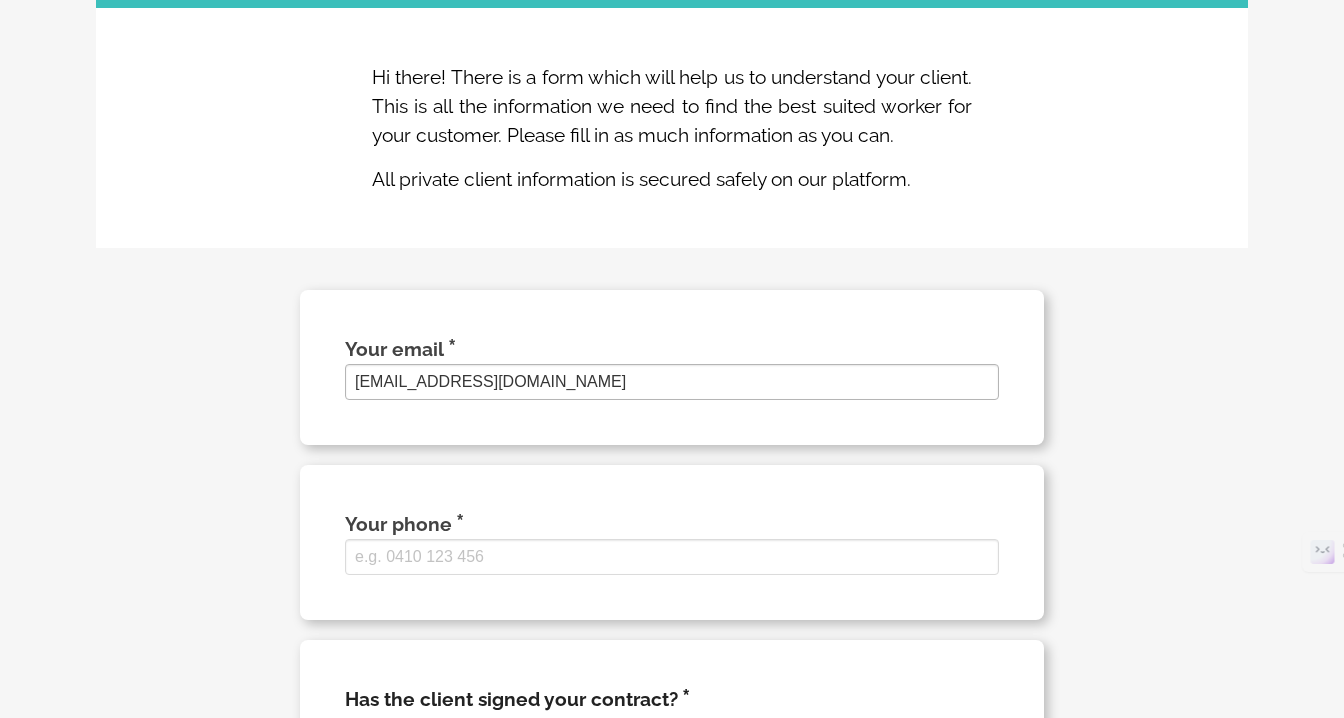 type on "4 [PERSON_NAME] Dr" 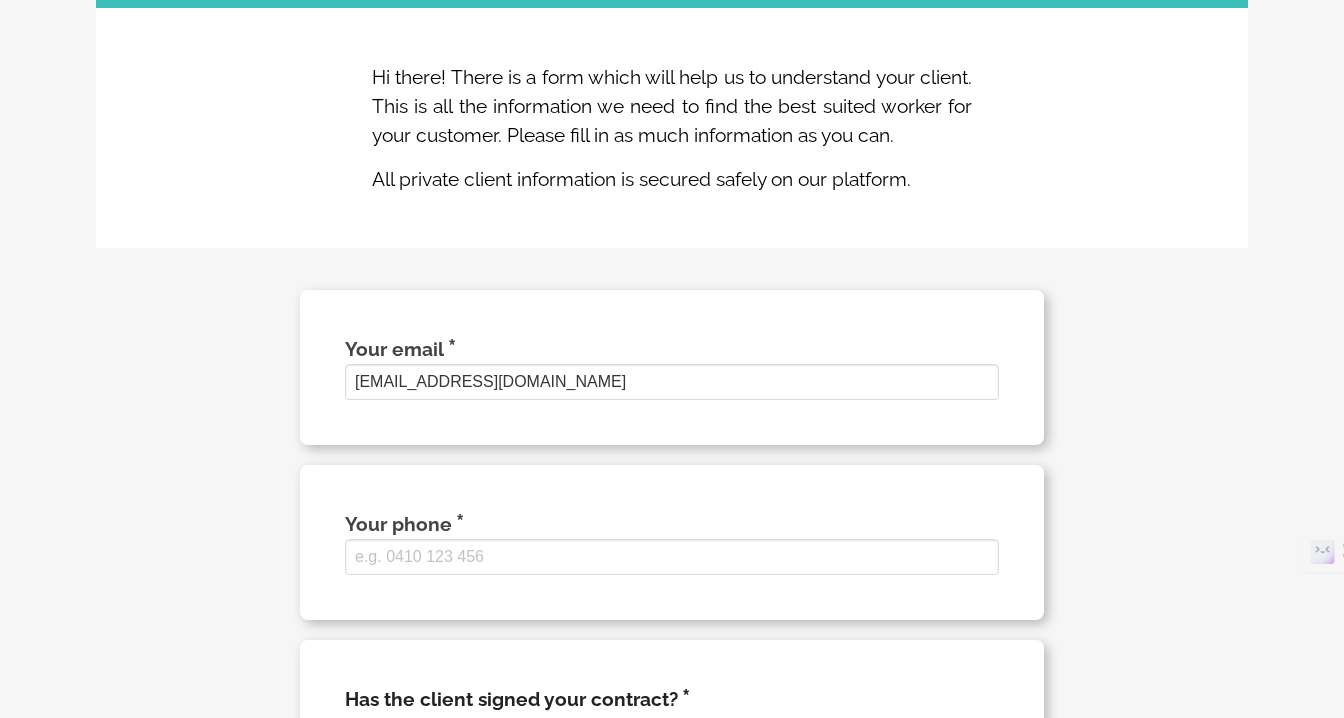 click on "Your phone" at bounding box center [672, 542] 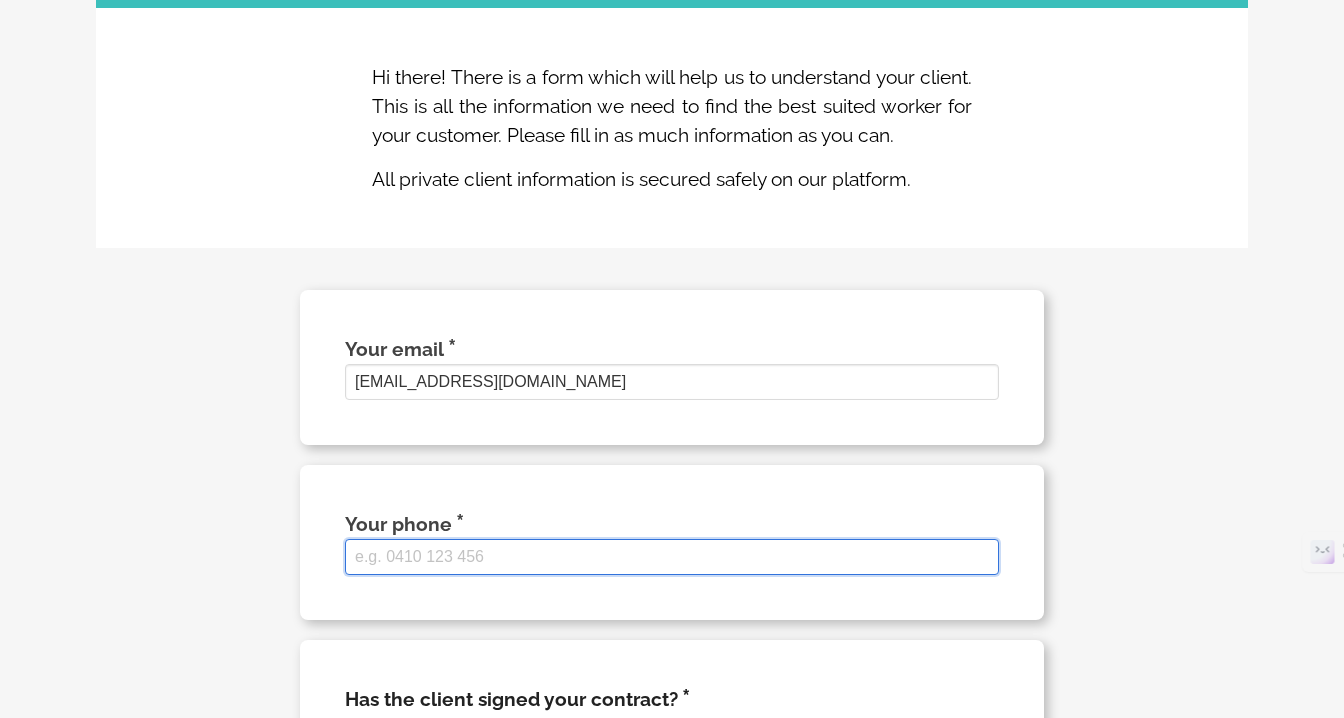 click on "Your phone" at bounding box center (672, 557) 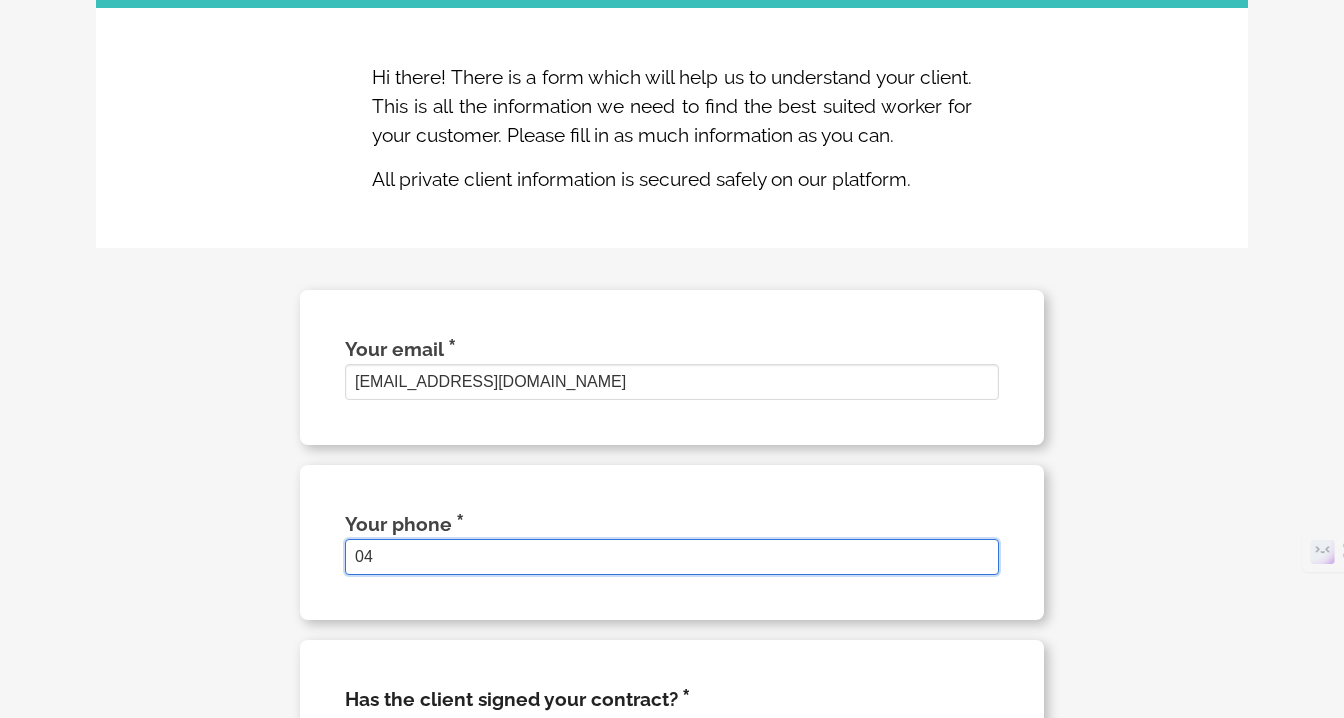 type on "0424236021" 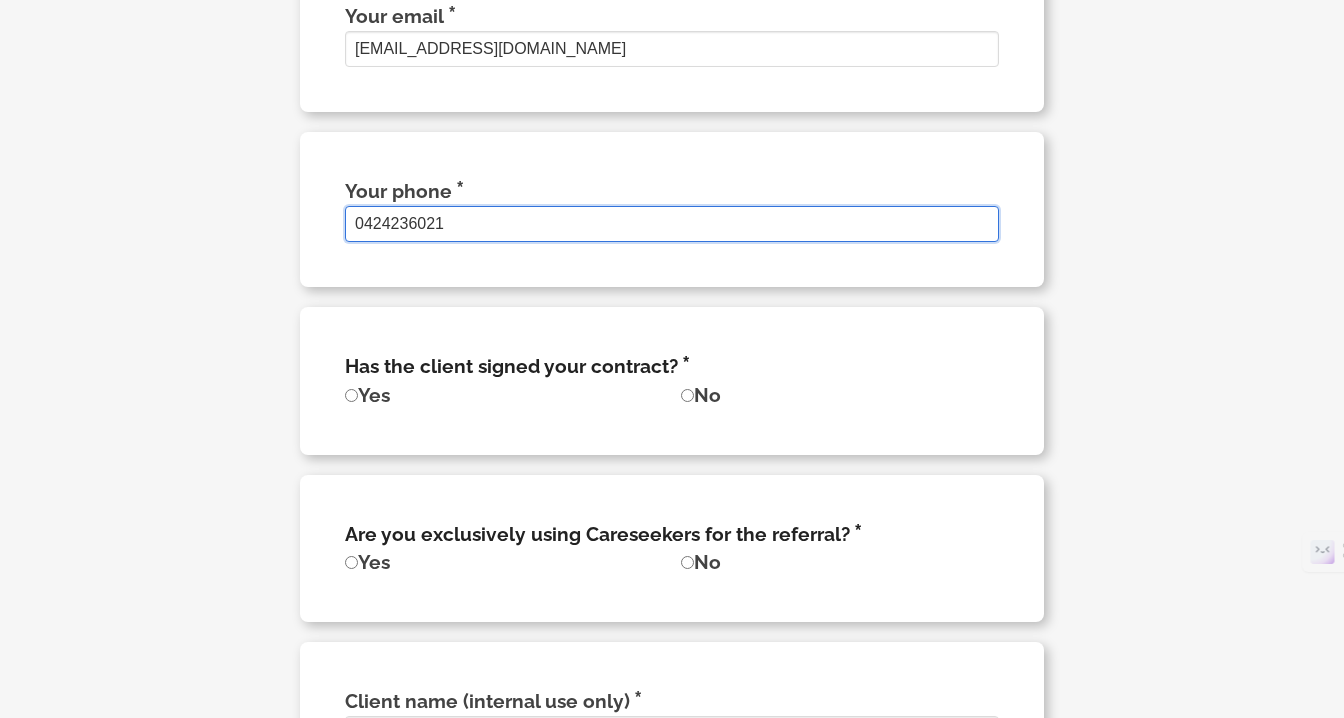 scroll, scrollTop: 671, scrollLeft: 0, axis: vertical 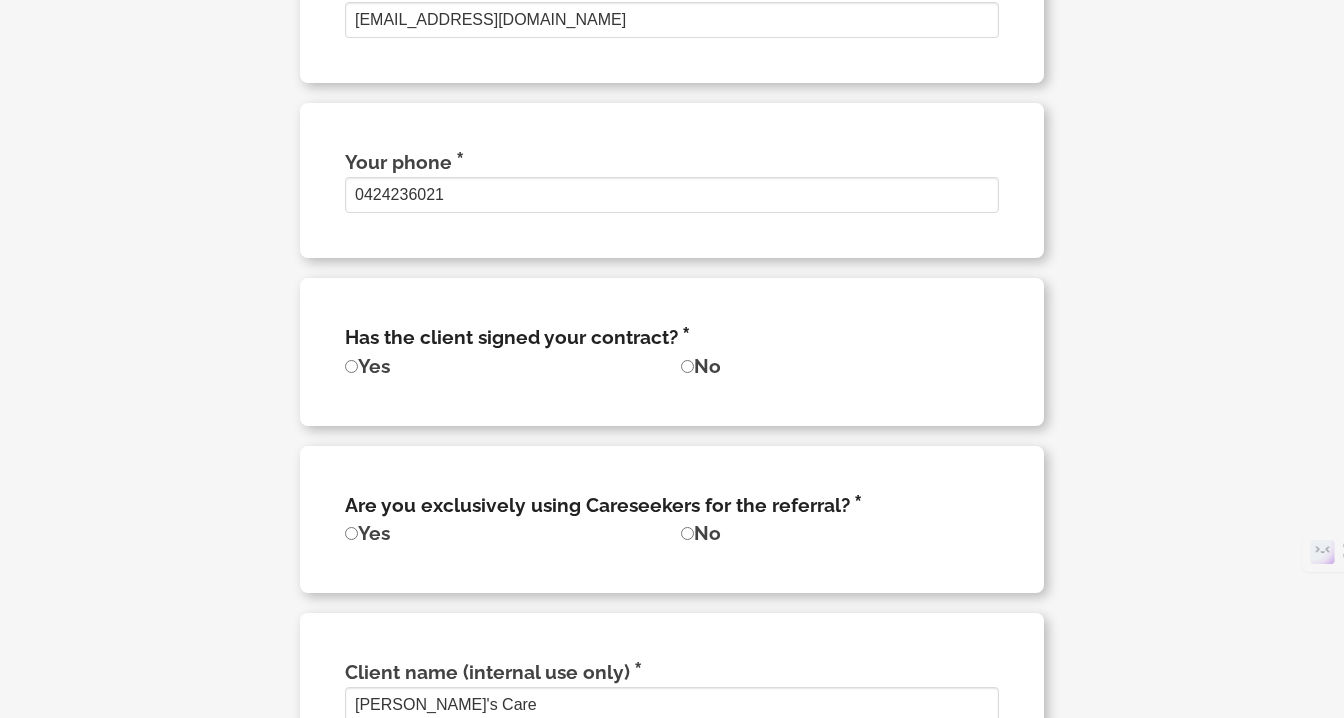 click on "Yes" at bounding box center [351, 366] 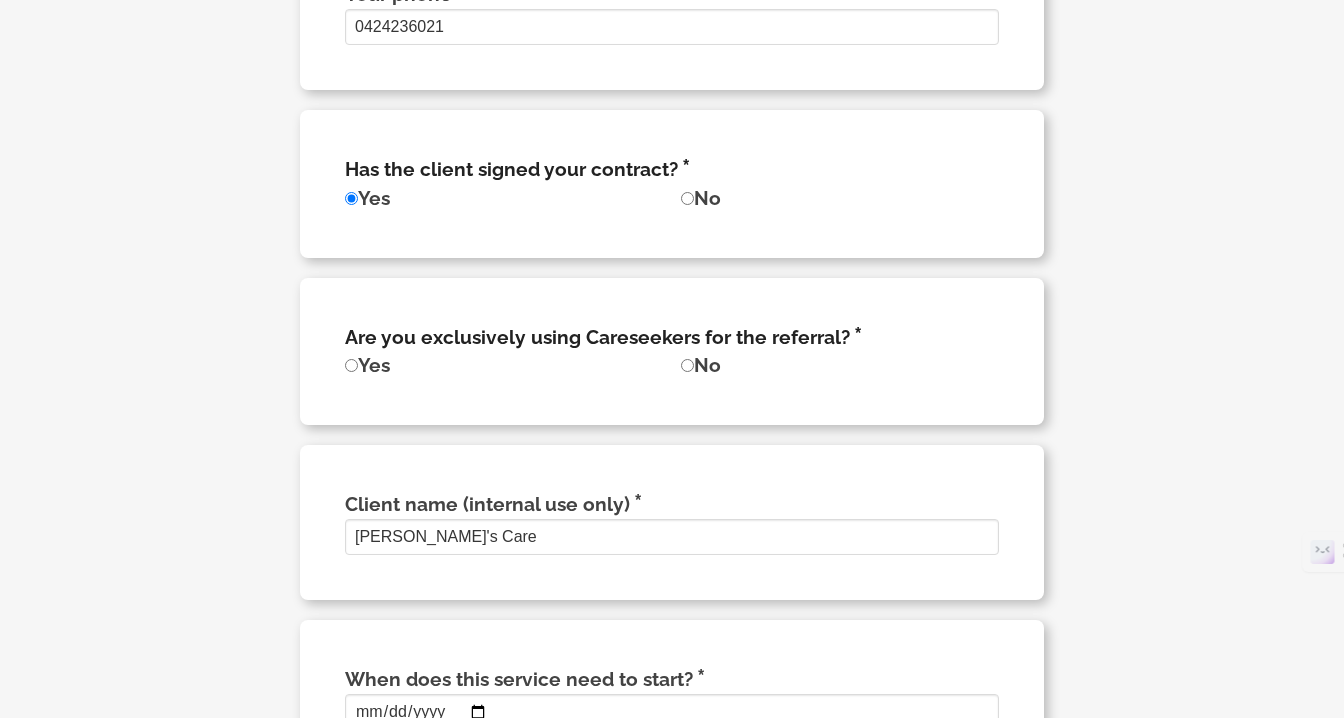 scroll, scrollTop: 842, scrollLeft: 0, axis: vertical 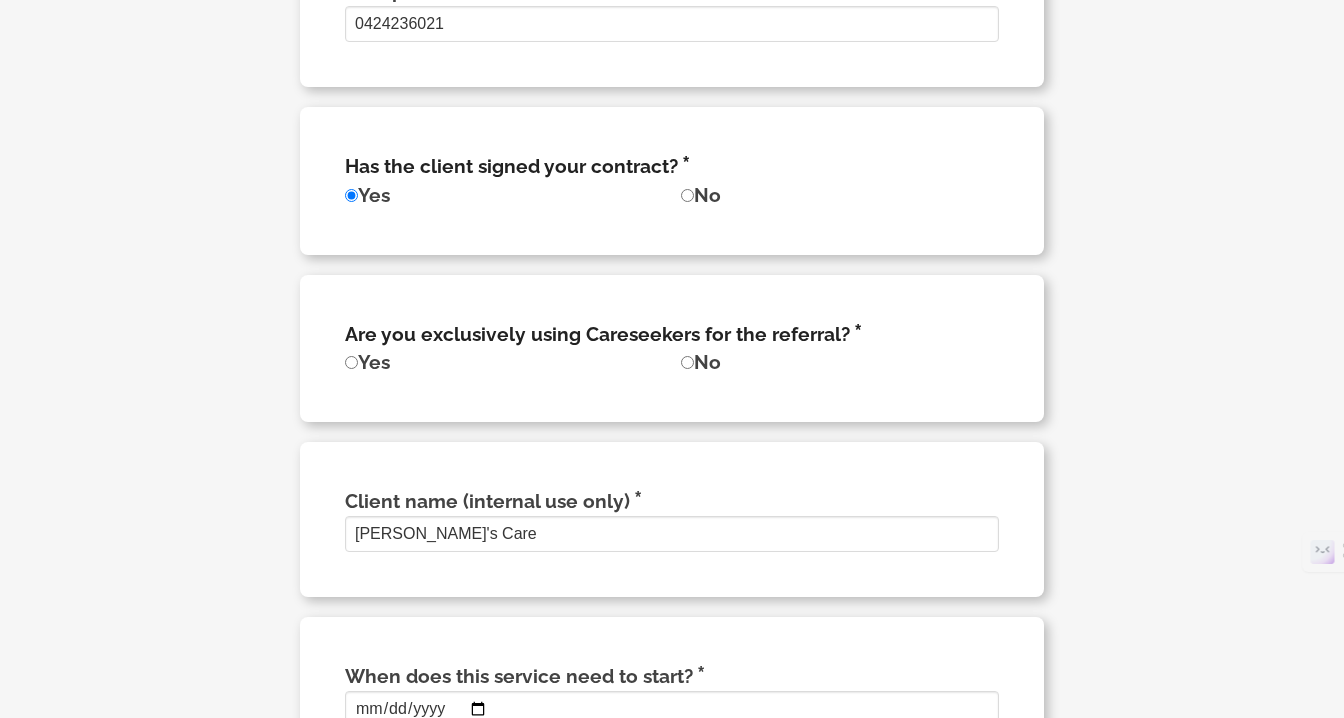 click on "Yes" at bounding box center [351, 362] 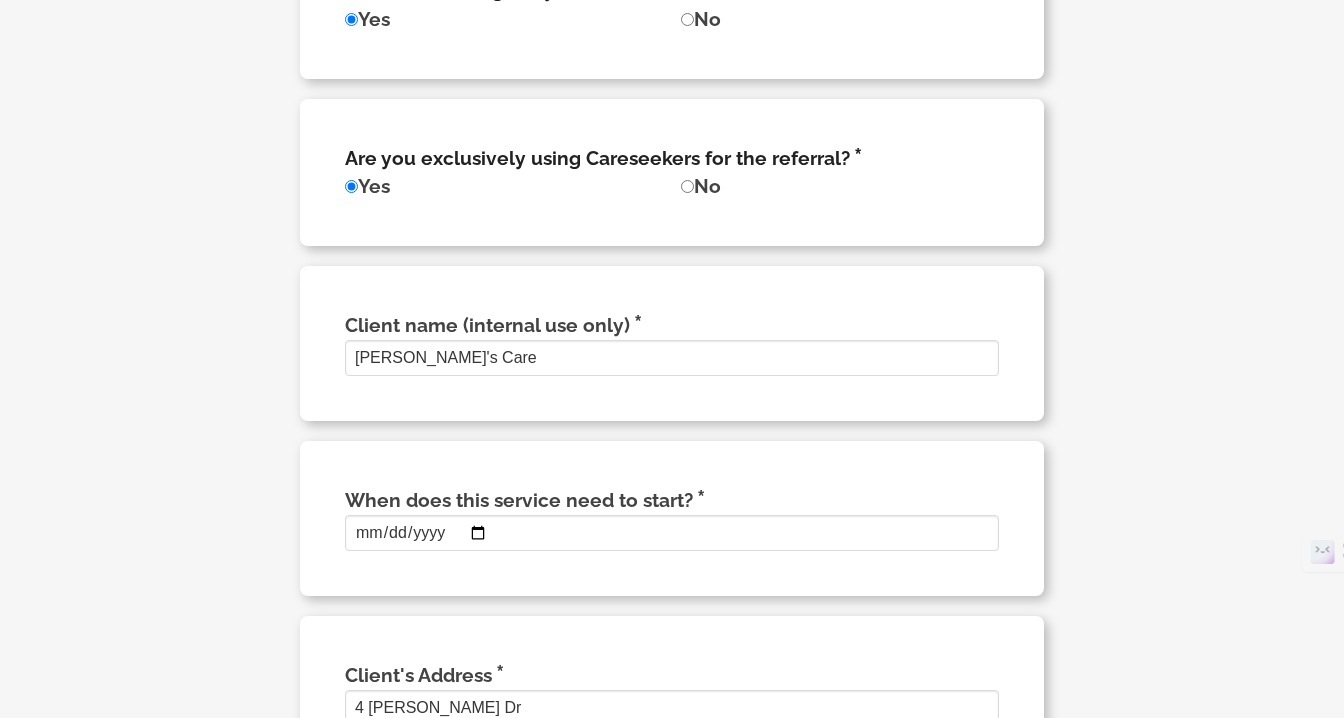 scroll, scrollTop: 1019, scrollLeft: 0, axis: vertical 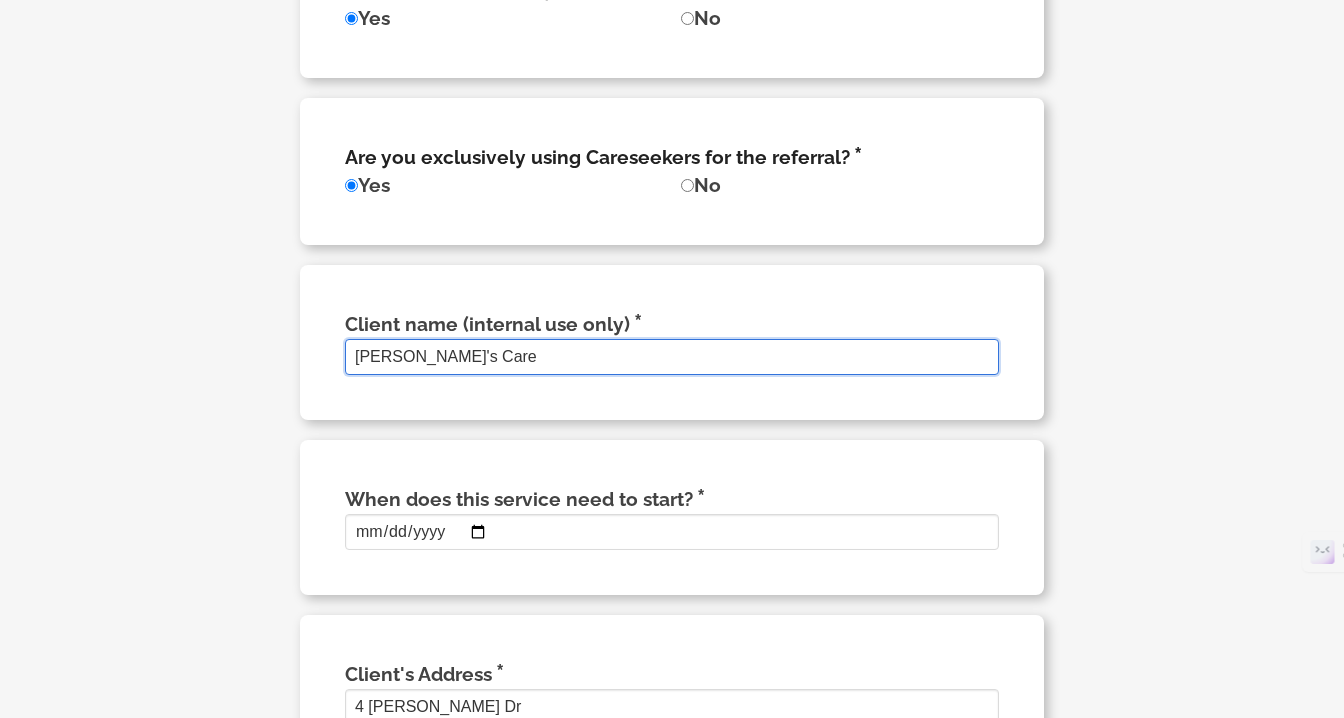 click on "[PERSON_NAME]'s Care" at bounding box center [672, 357] 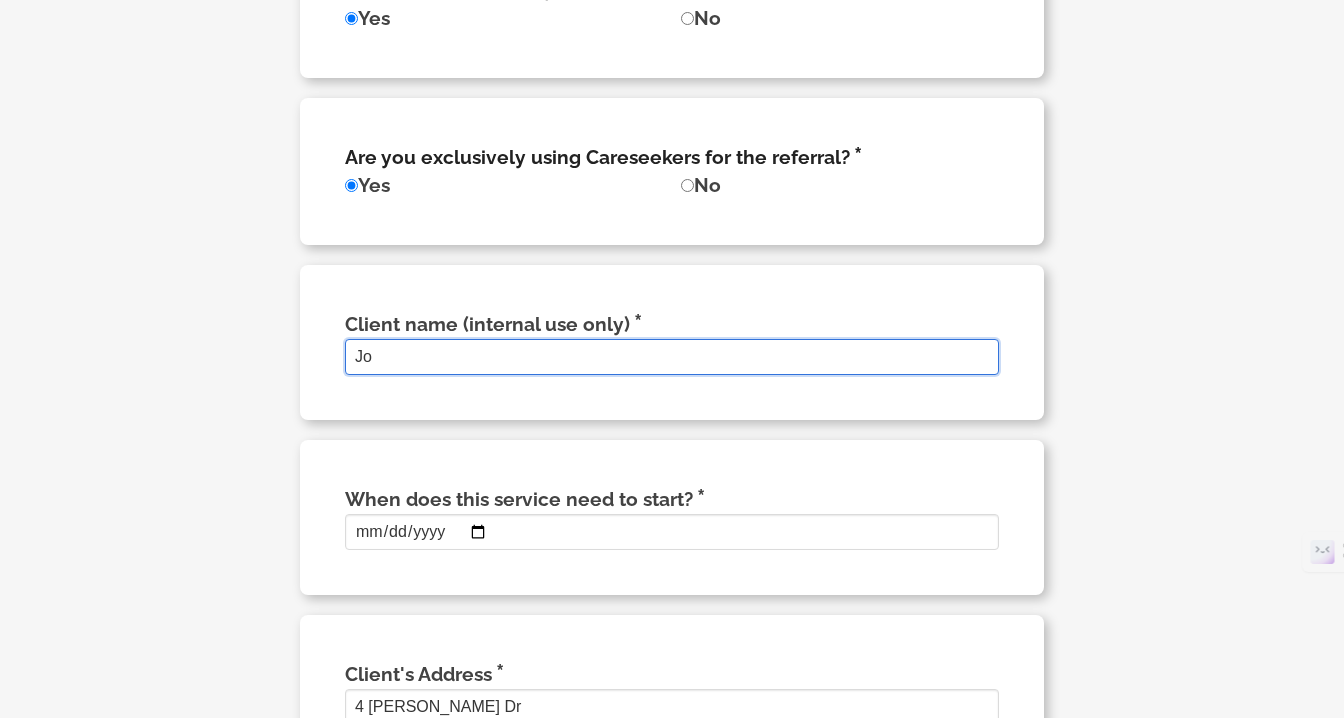 type on "J" 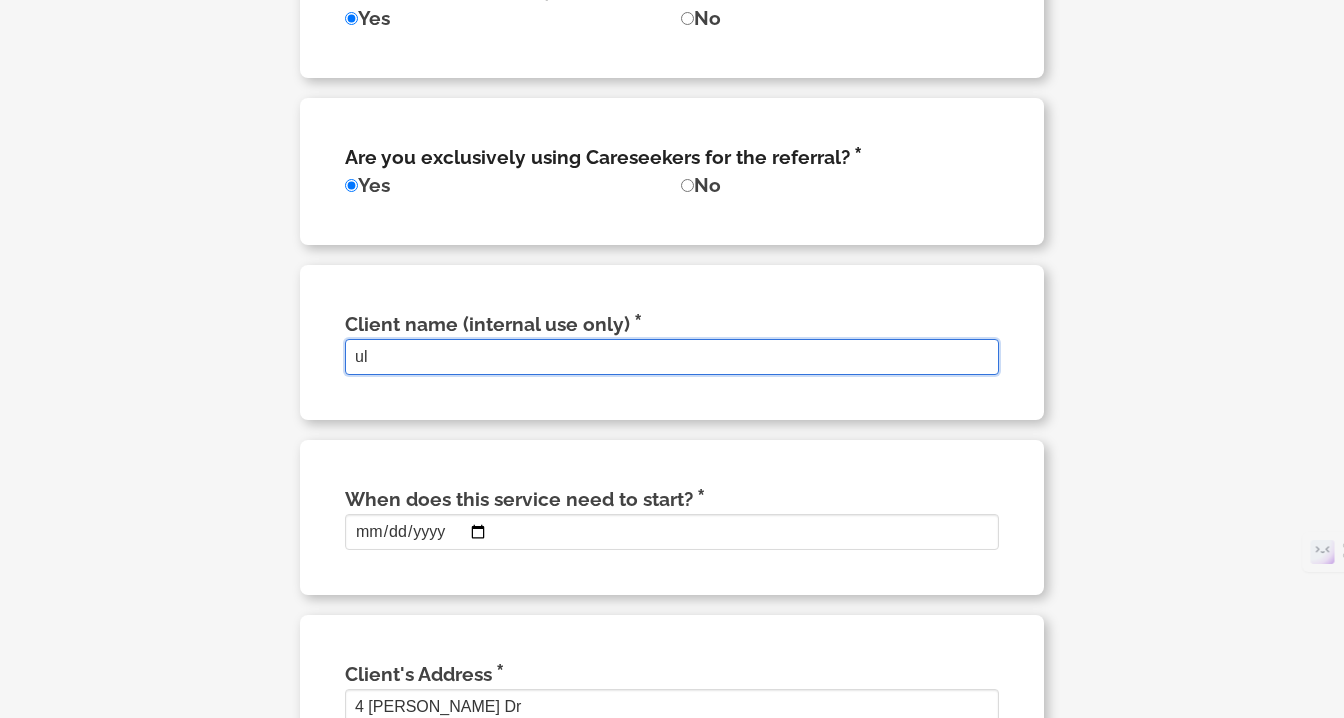 type on "u" 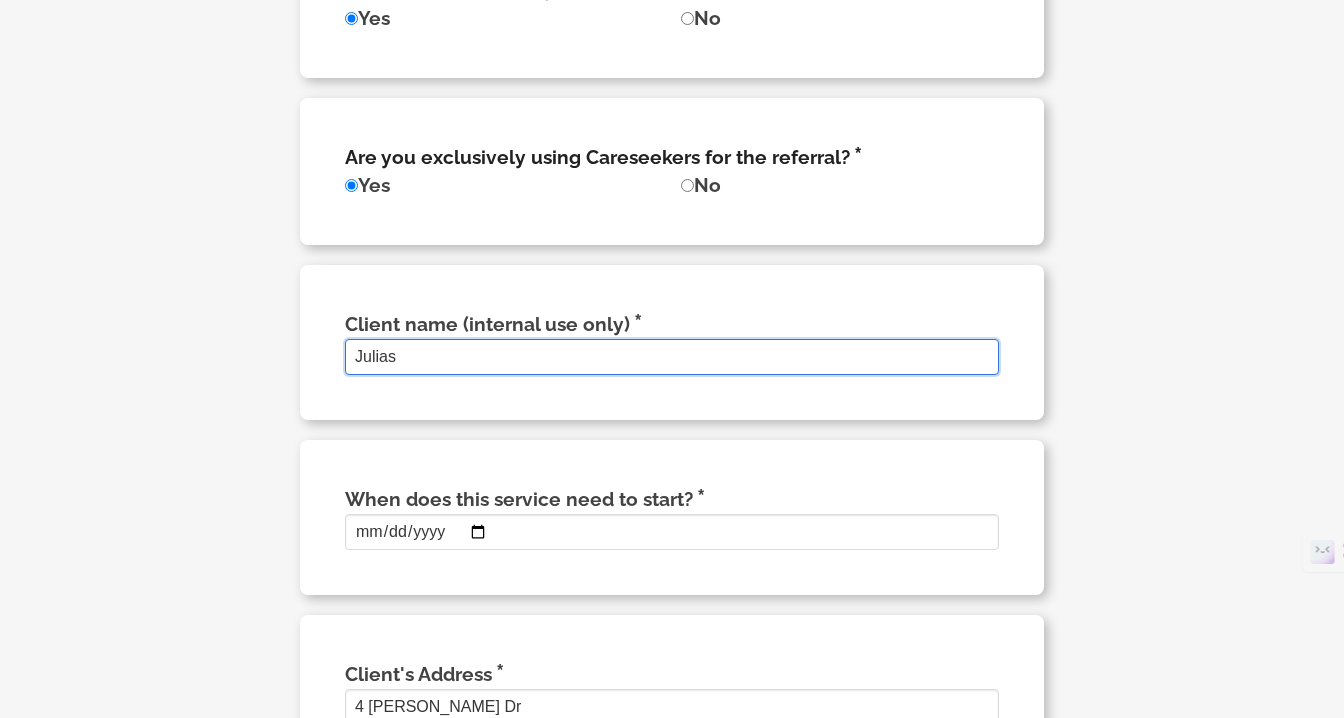 type on "Julias" 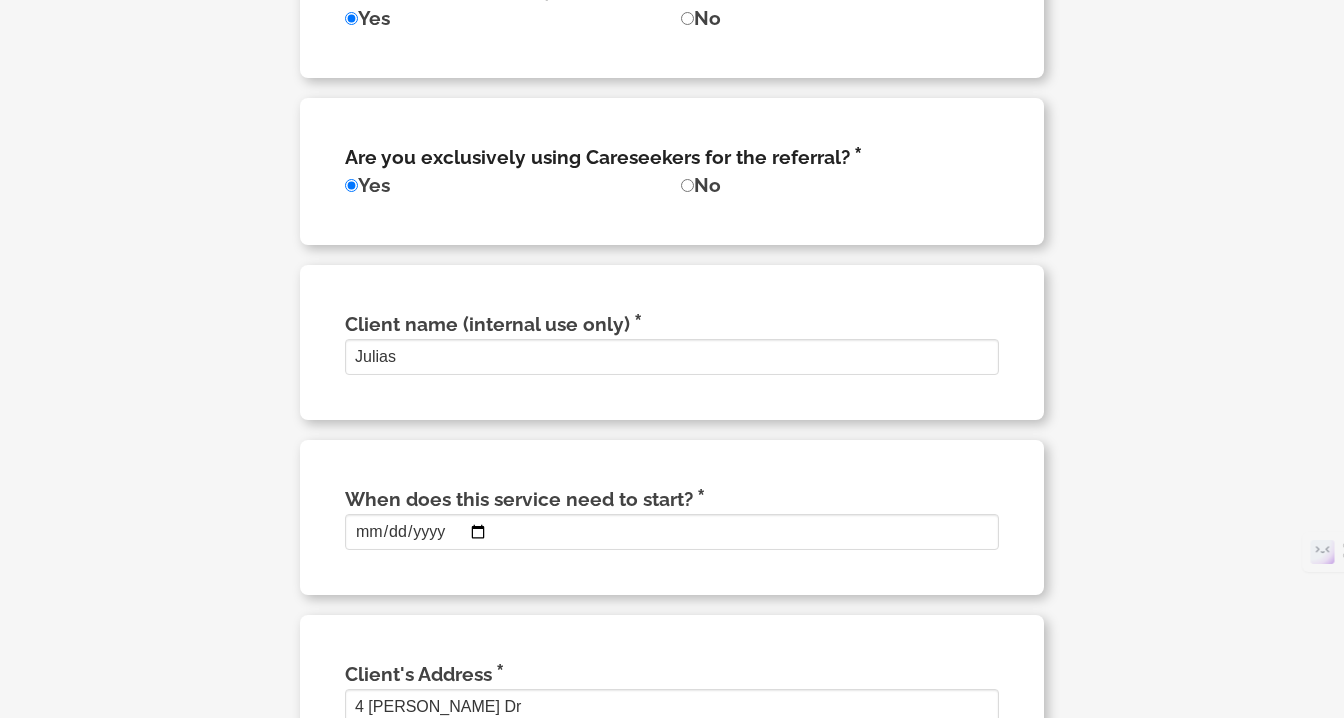 click on "Client name (internal use only)
Julias" at bounding box center (672, 342) 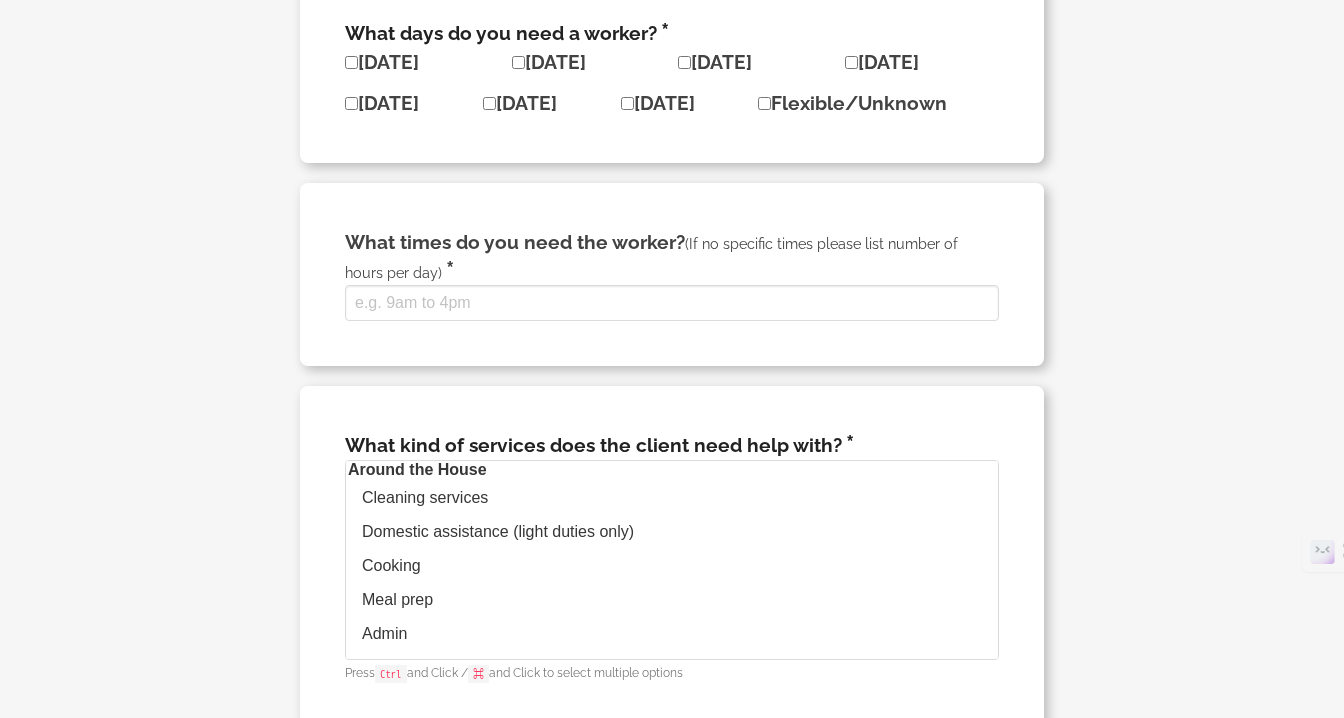scroll, scrollTop: 2066, scrollLeft: 0, axis: vertical 